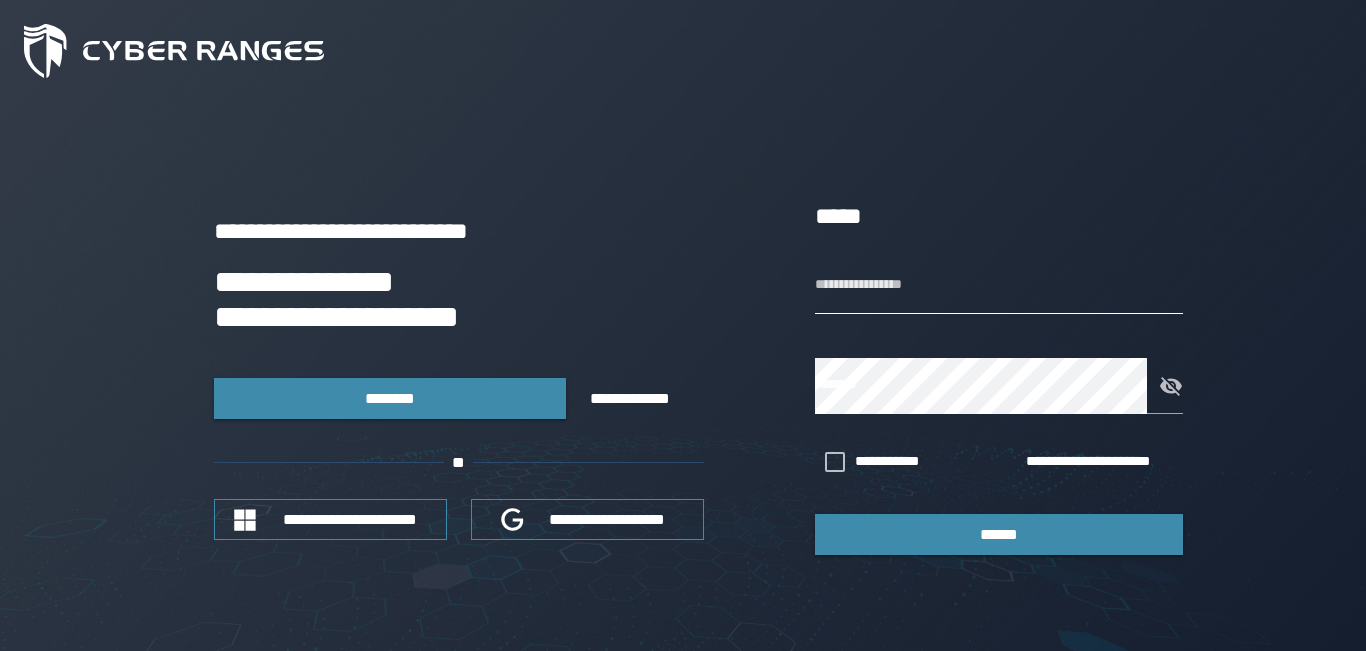 scroll, scrollTop: 0, scrollLeft: 0, axis: both 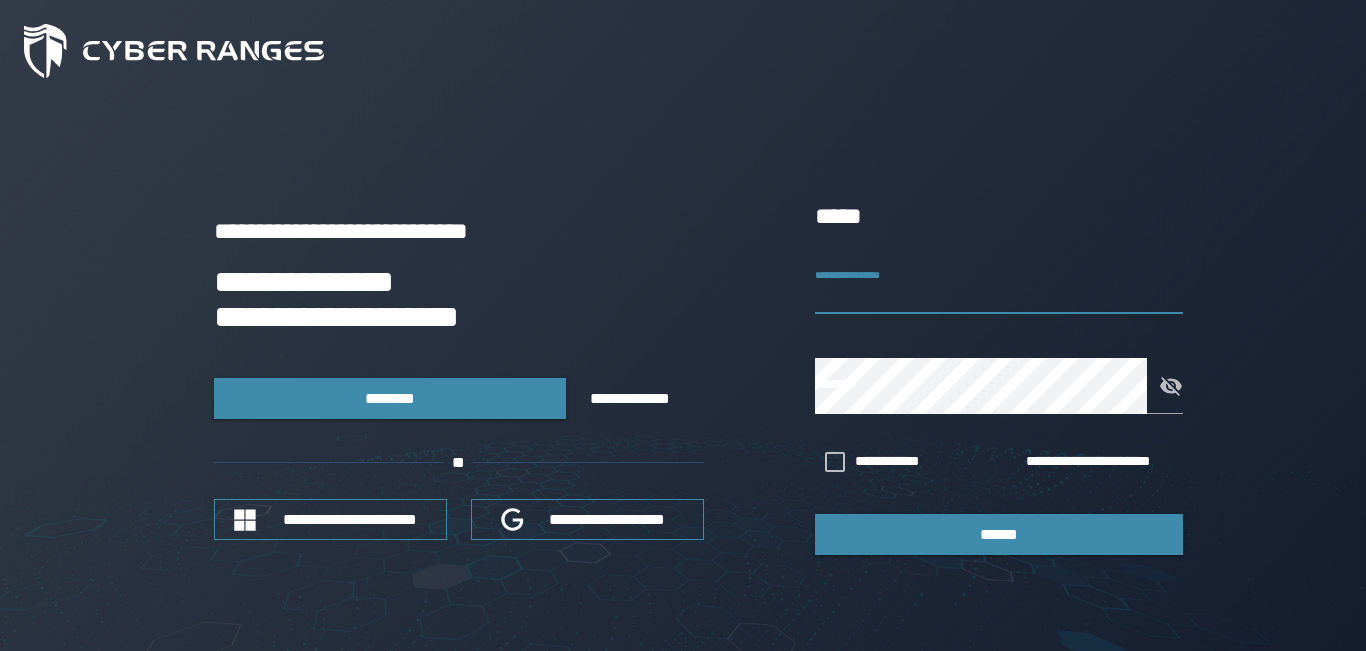 click on "**********" at bounding box center [999, 286] 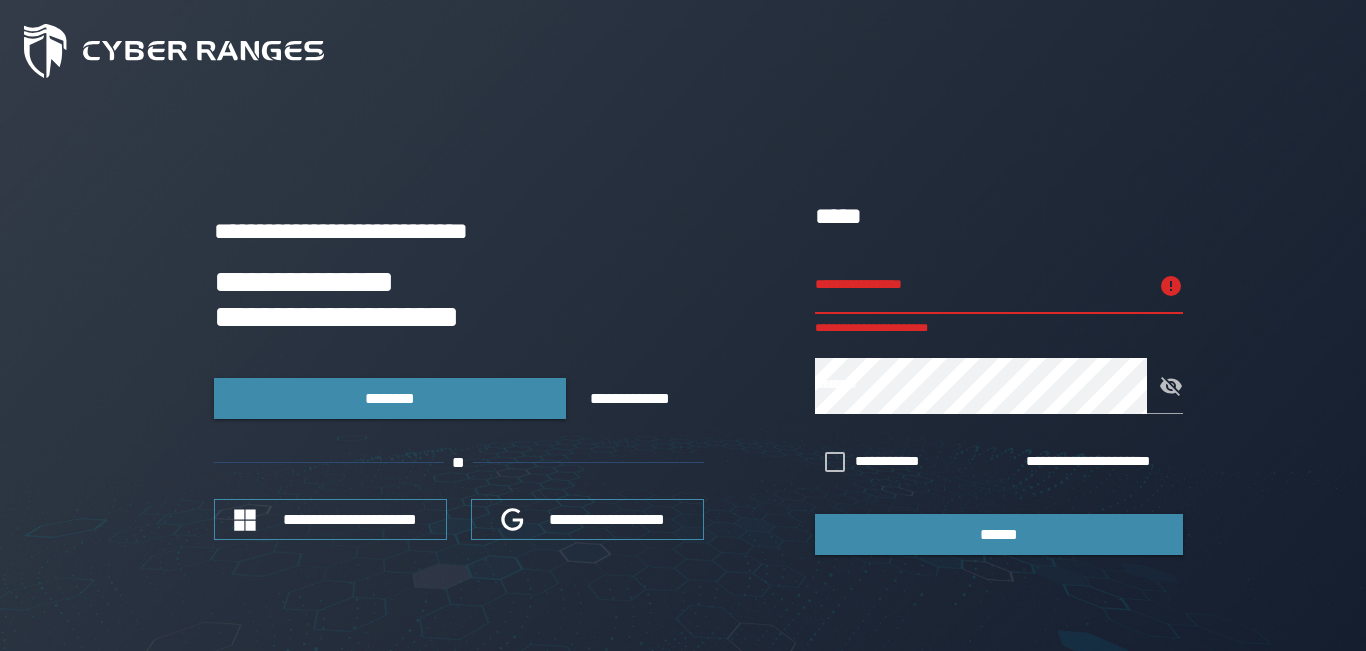 click on "**********" at bounding box center (981, 286) 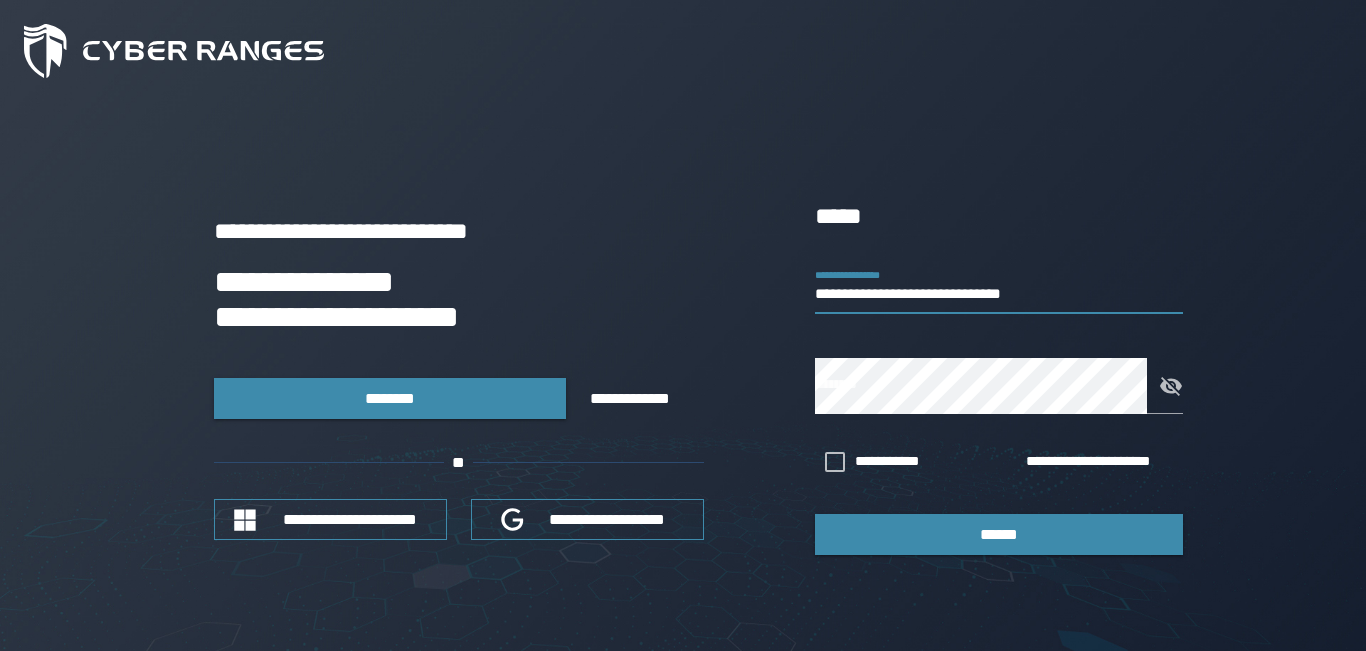 type on "**********" 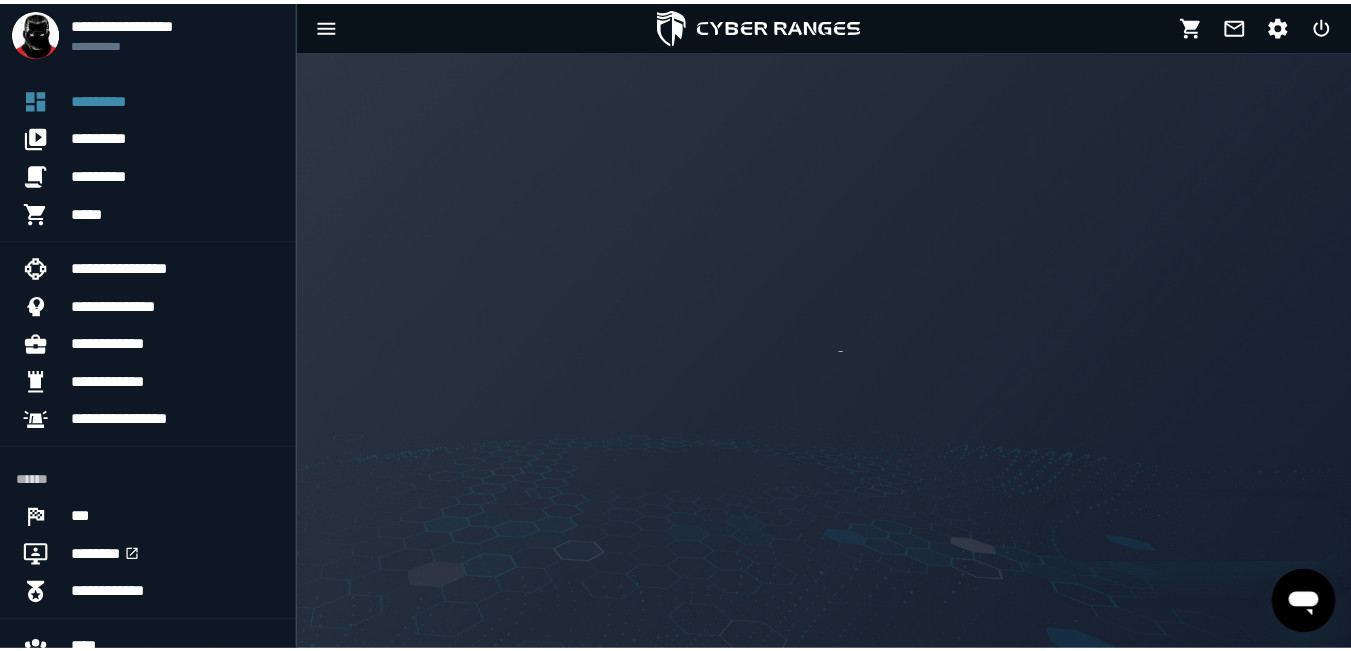 scroll, scrollTop: 0, scrollLeft: 0, axis: both 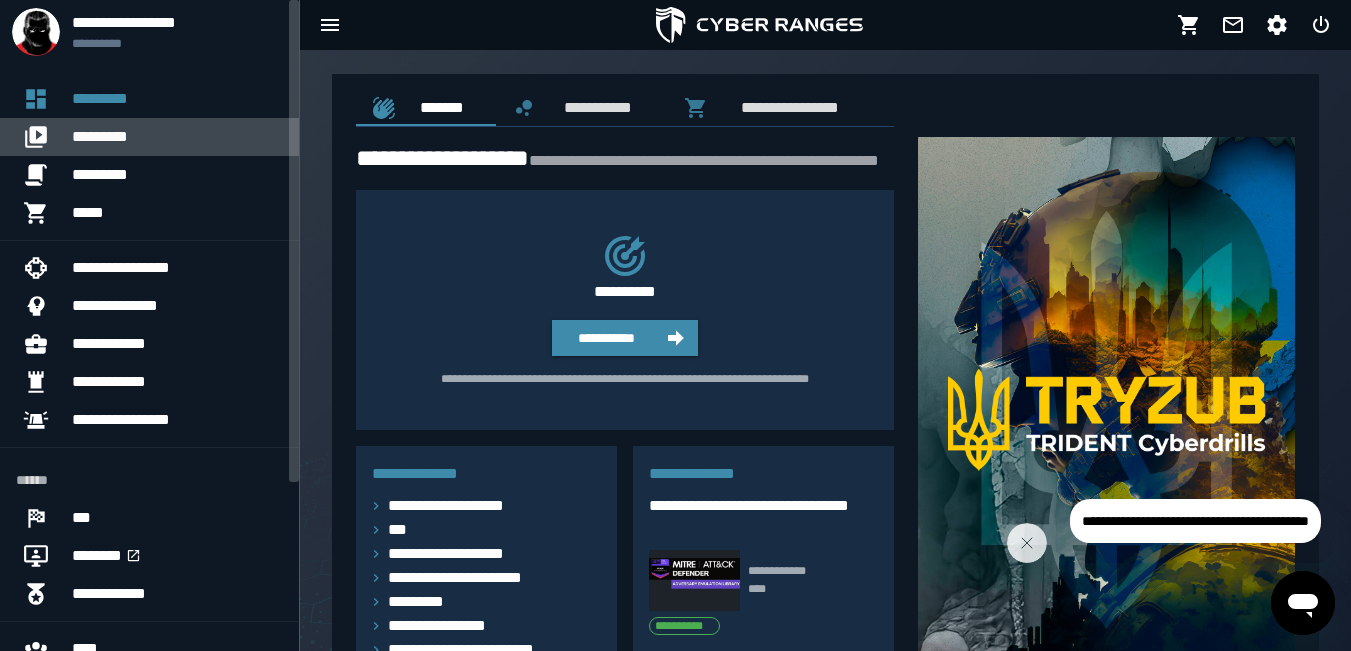 click on "*********" at bounding box center [177, 137] 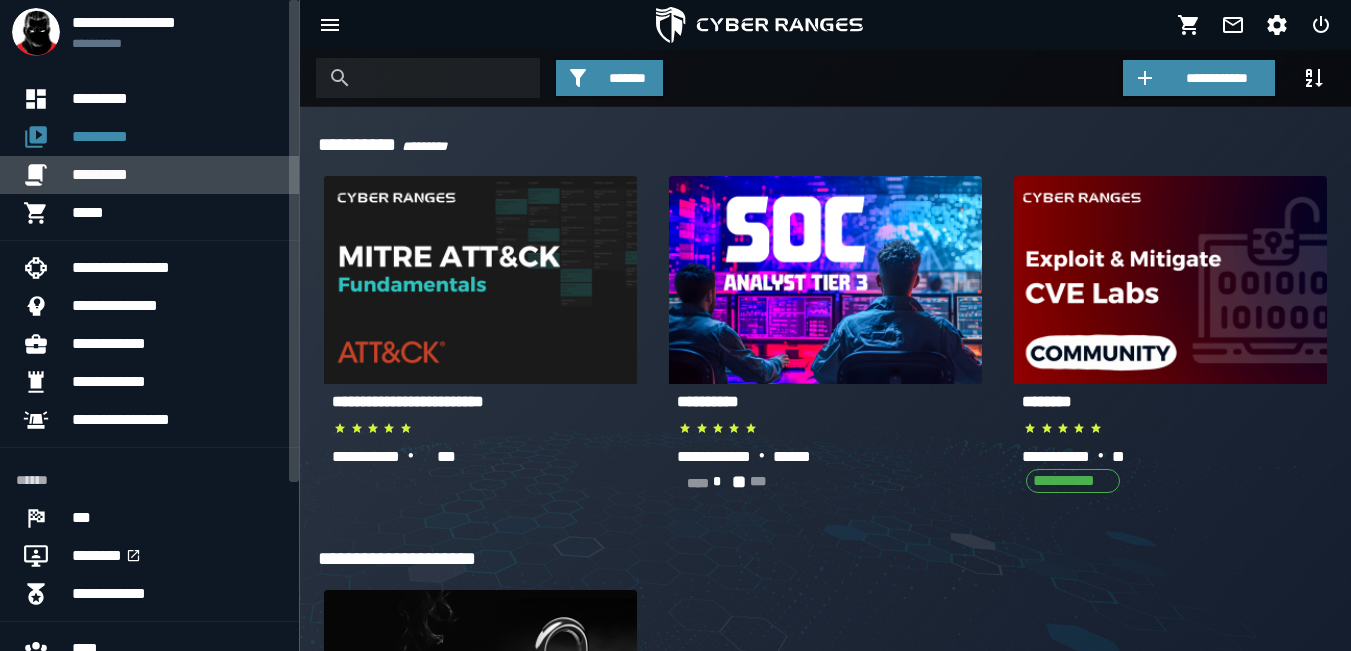 click on "*********" at bounding box center [177, 175] 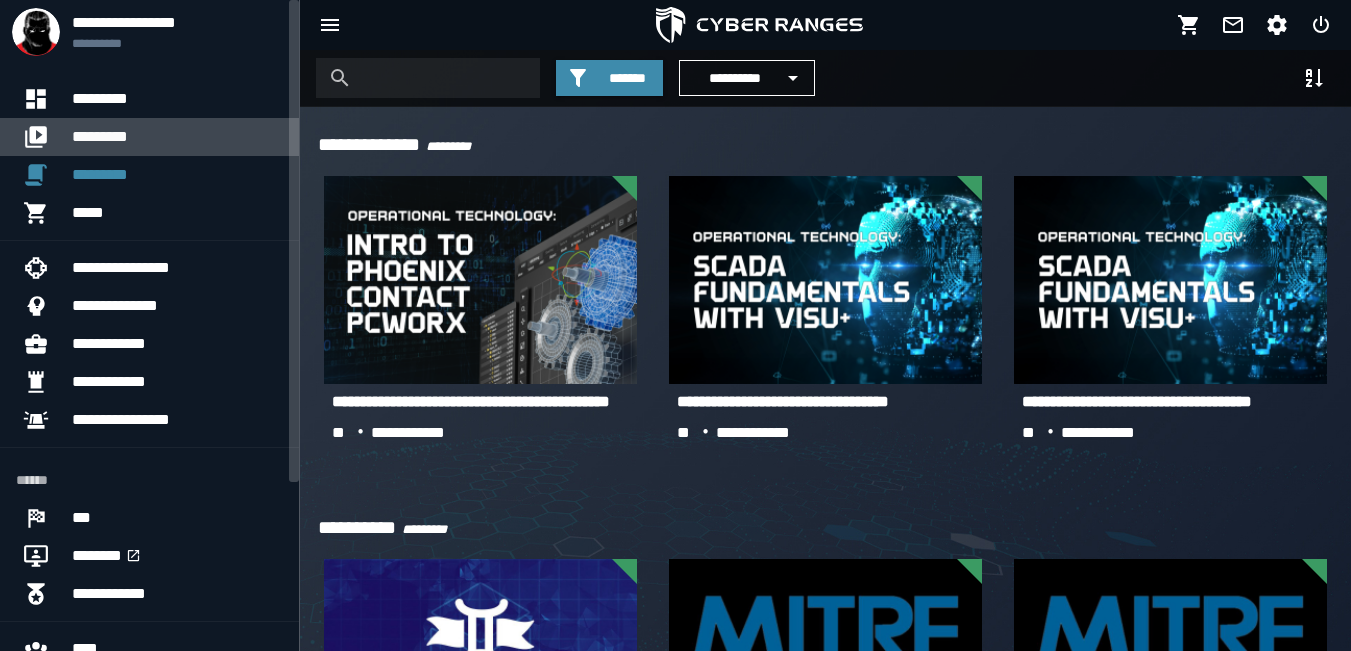 click on "*********" at bounding box center [177, 137] 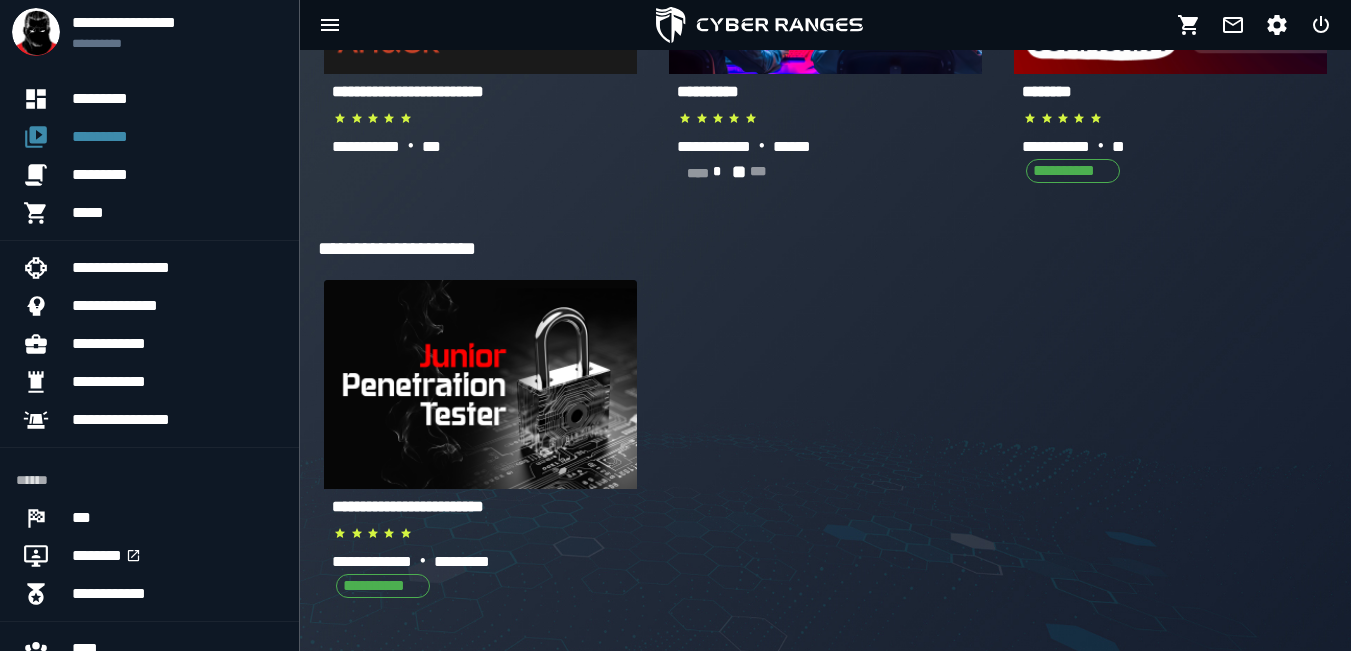 scroll, scrollTop: 364, scrollLeft: 0, axis: vertical 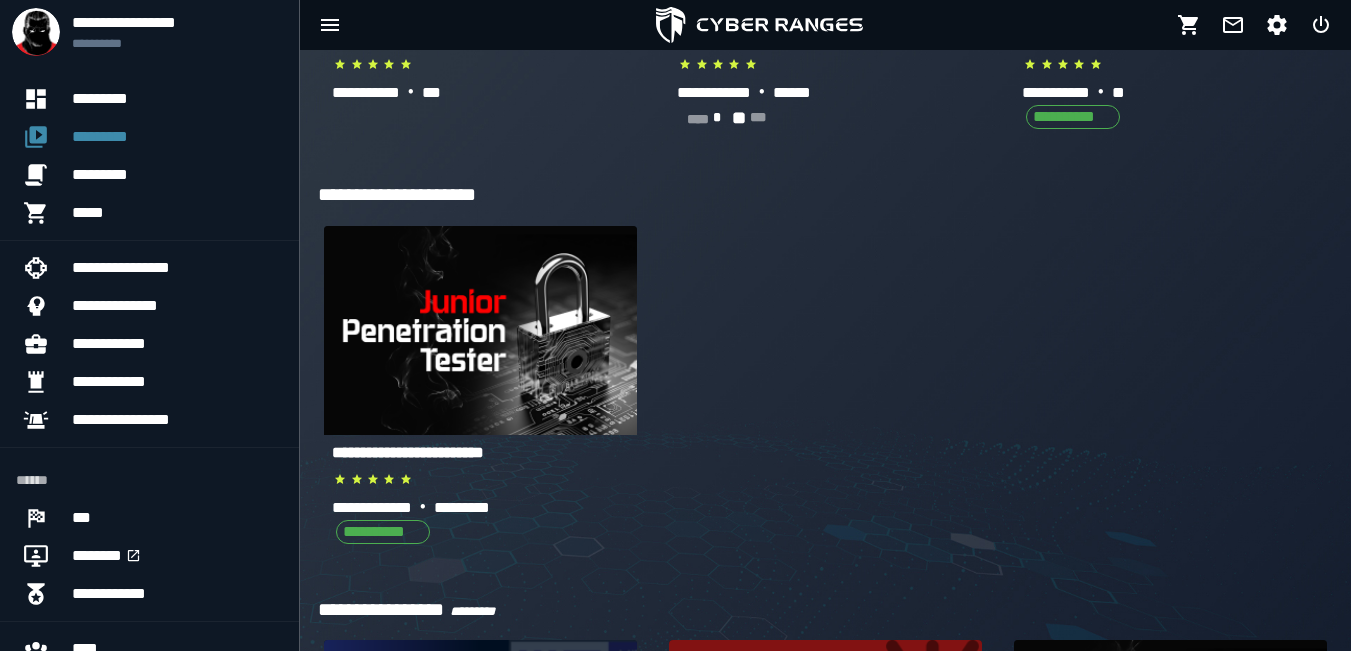 click on "**********" at bounding box center [408, 452] 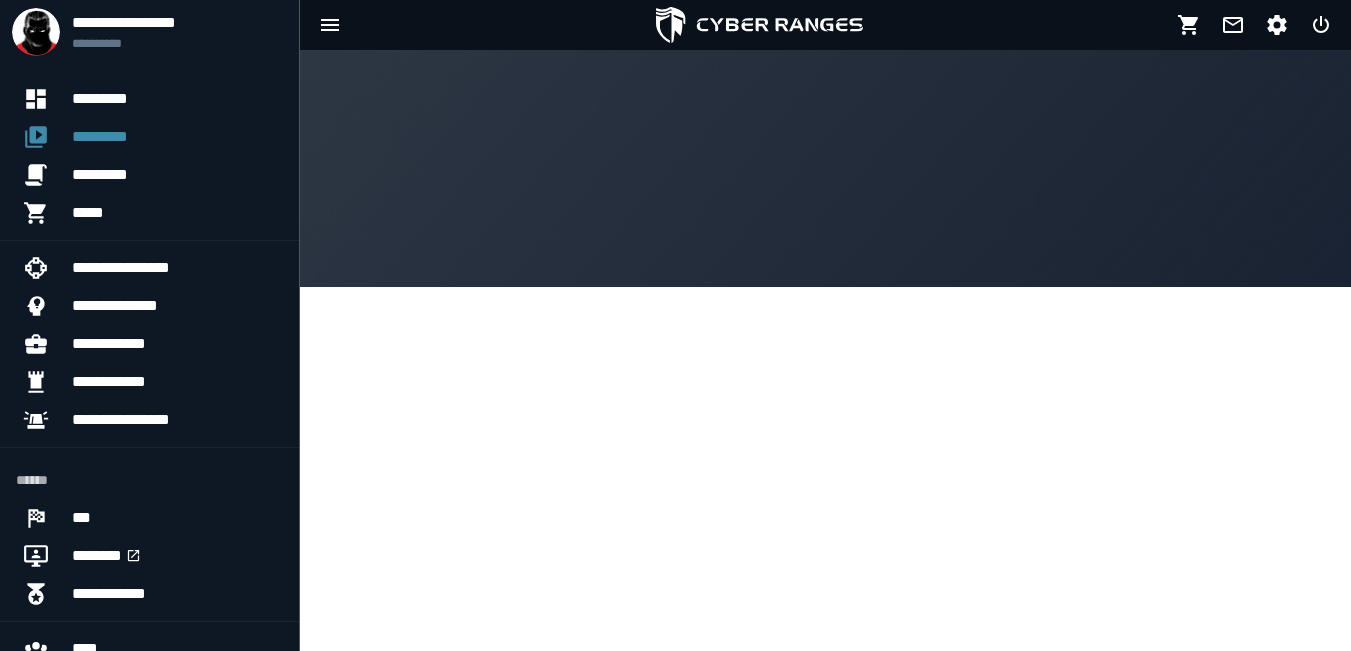 scroll, scrollTop: 0, scrollLeft: 0, axis: both 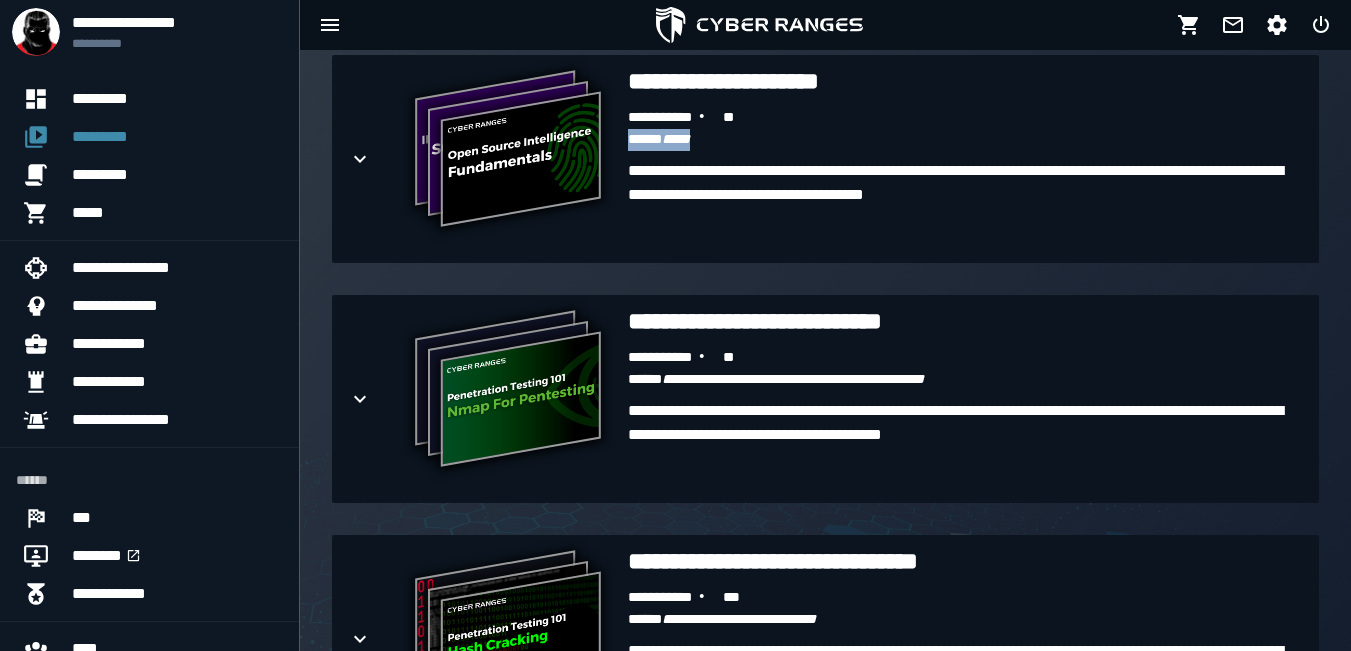 drag, startPoint x: 1350, startPoint y: 138, endPoint x: 1363, endPoint y: 105, distance: 35.468296 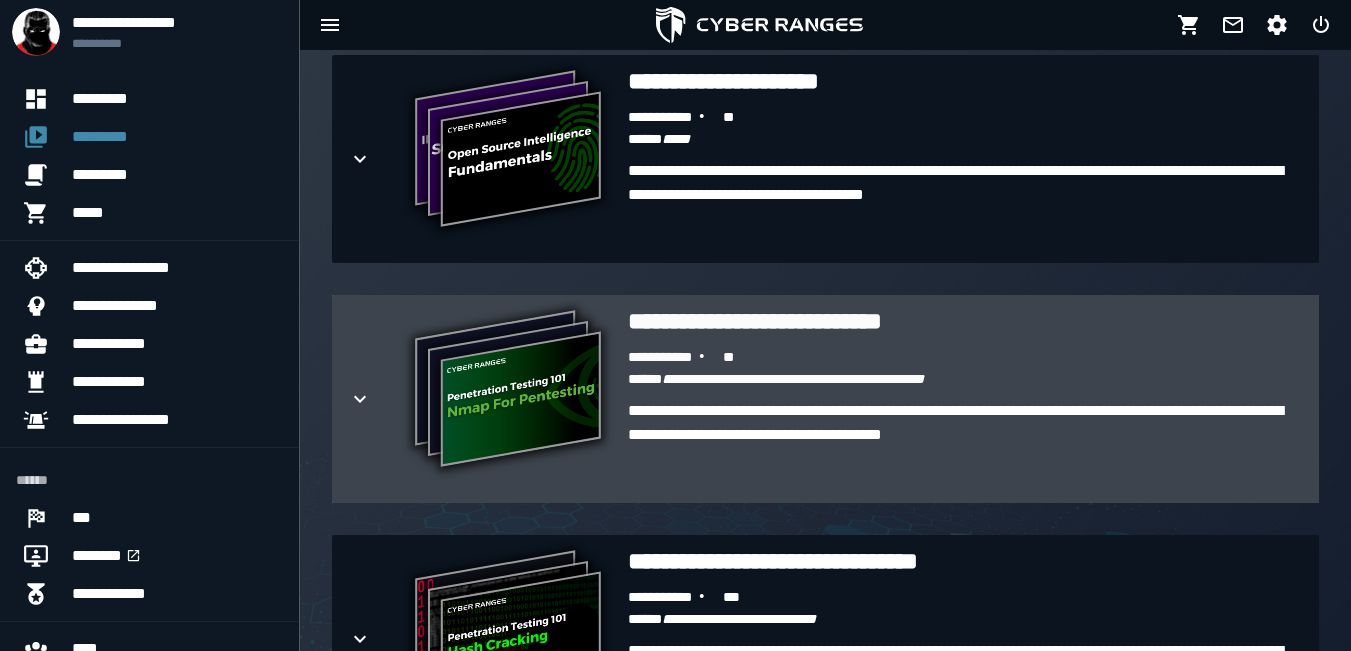 click on "**********" at bounding box center (965, 321) 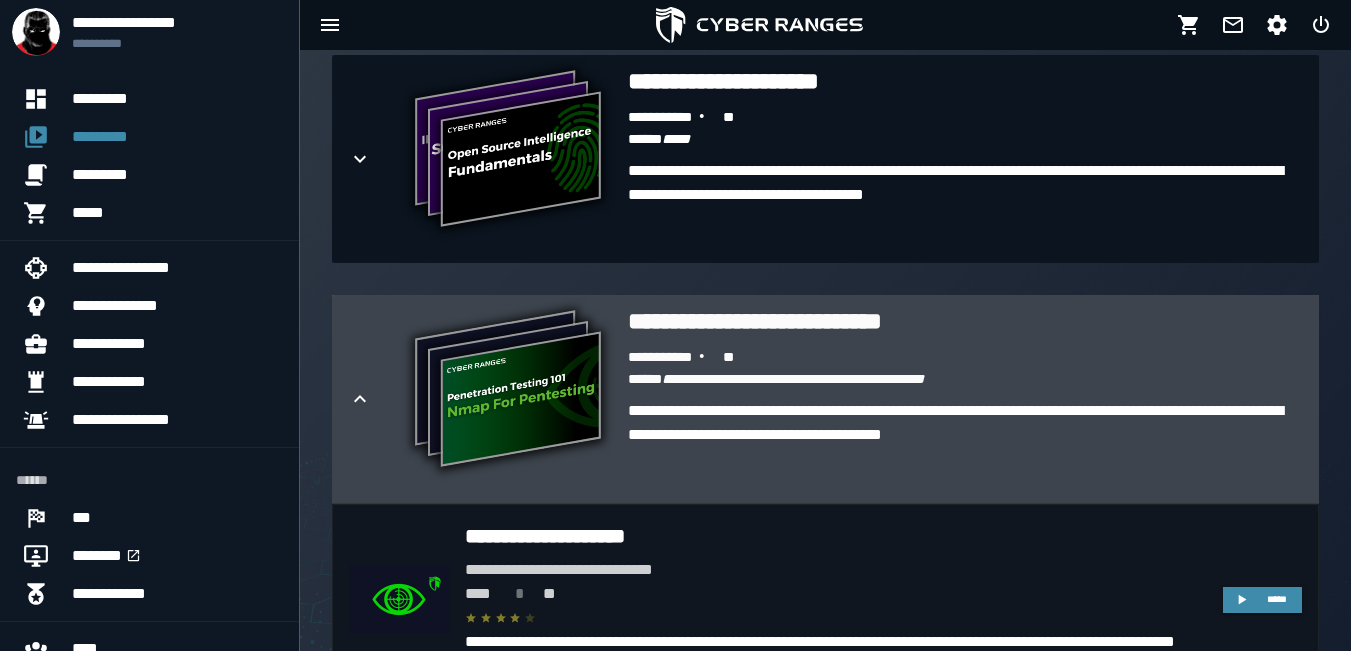 click on "**********" at bounding box center (965, 321) 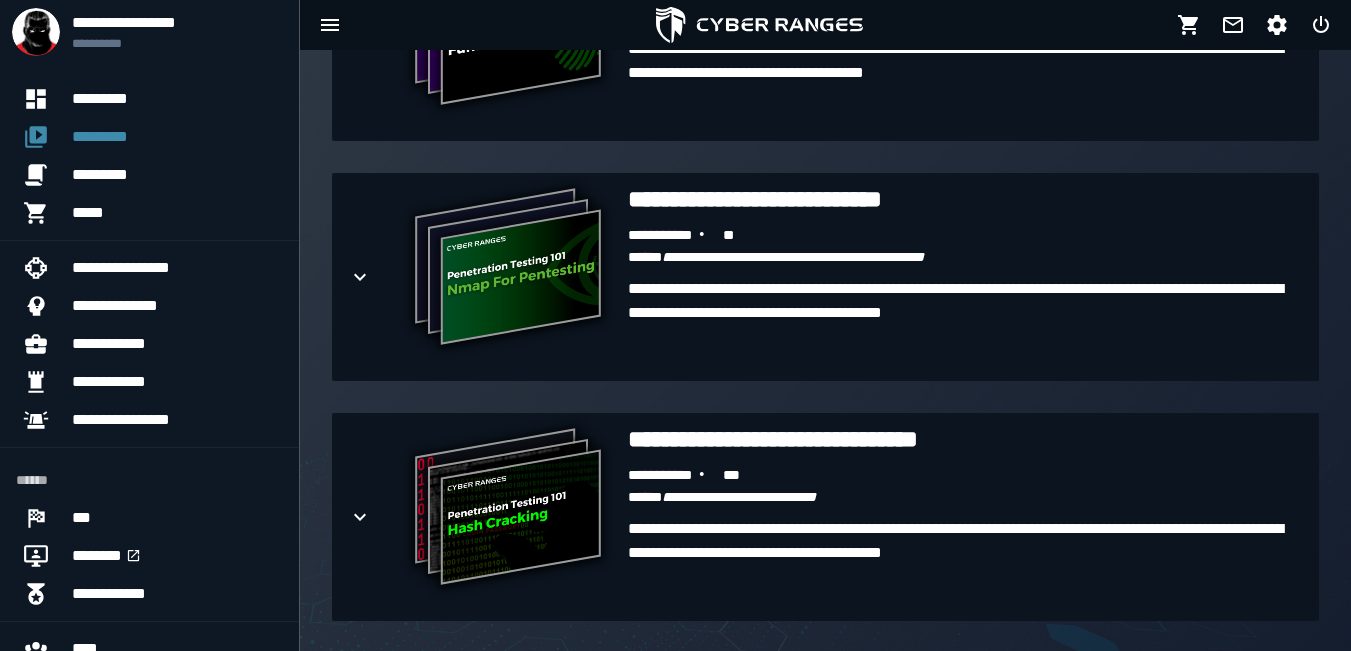 scroll, scrollTop: 702, scrollLeft: 0, axis: vertical 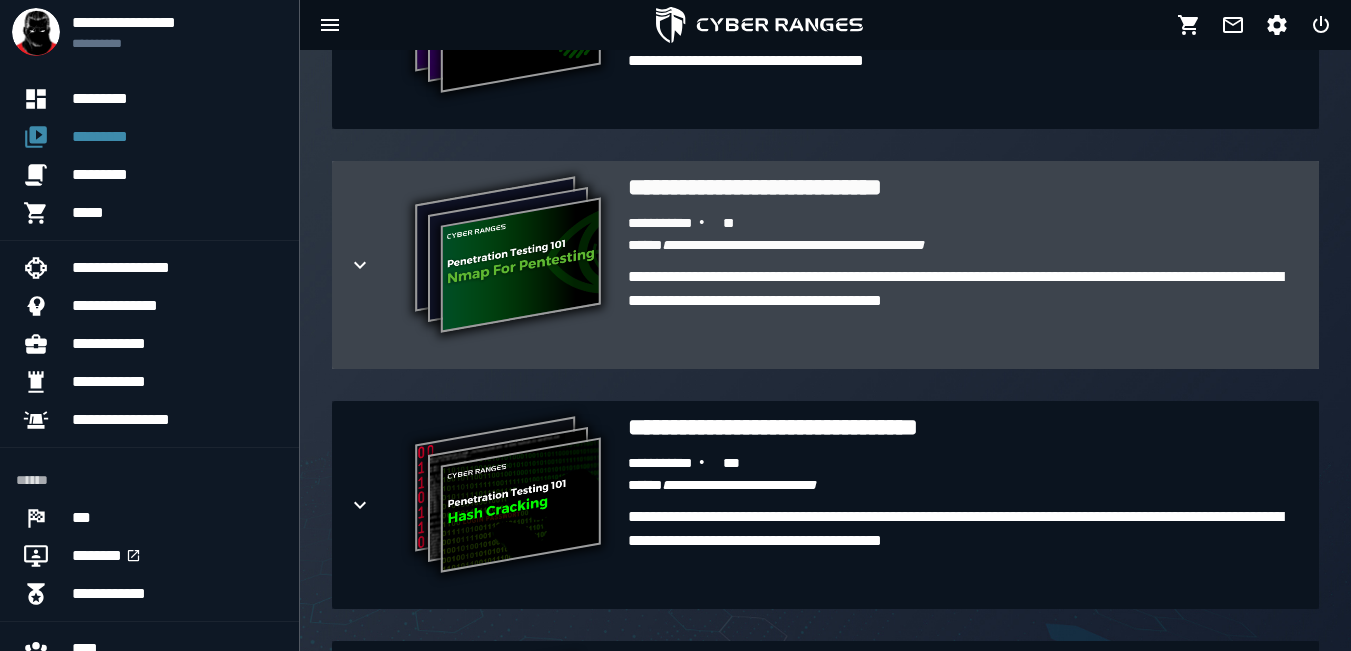 click 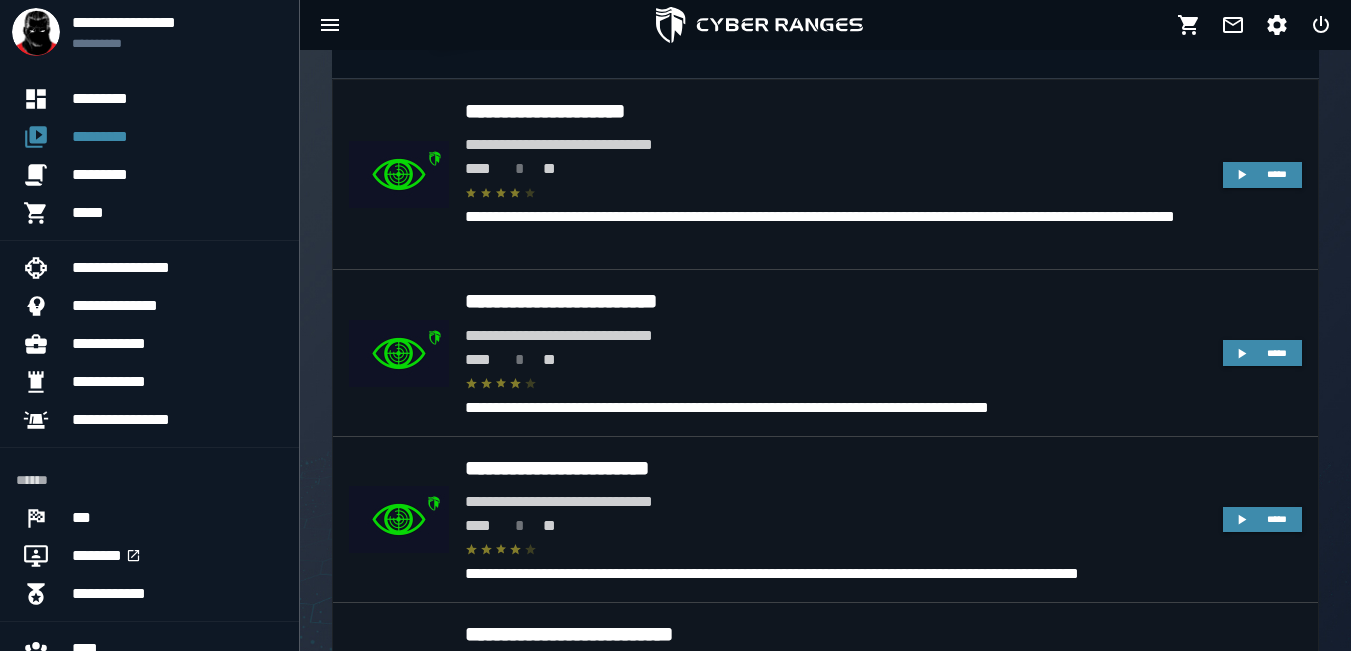 scroll, scrollTop: 1000, scrollLeft: 0, axis: vertical 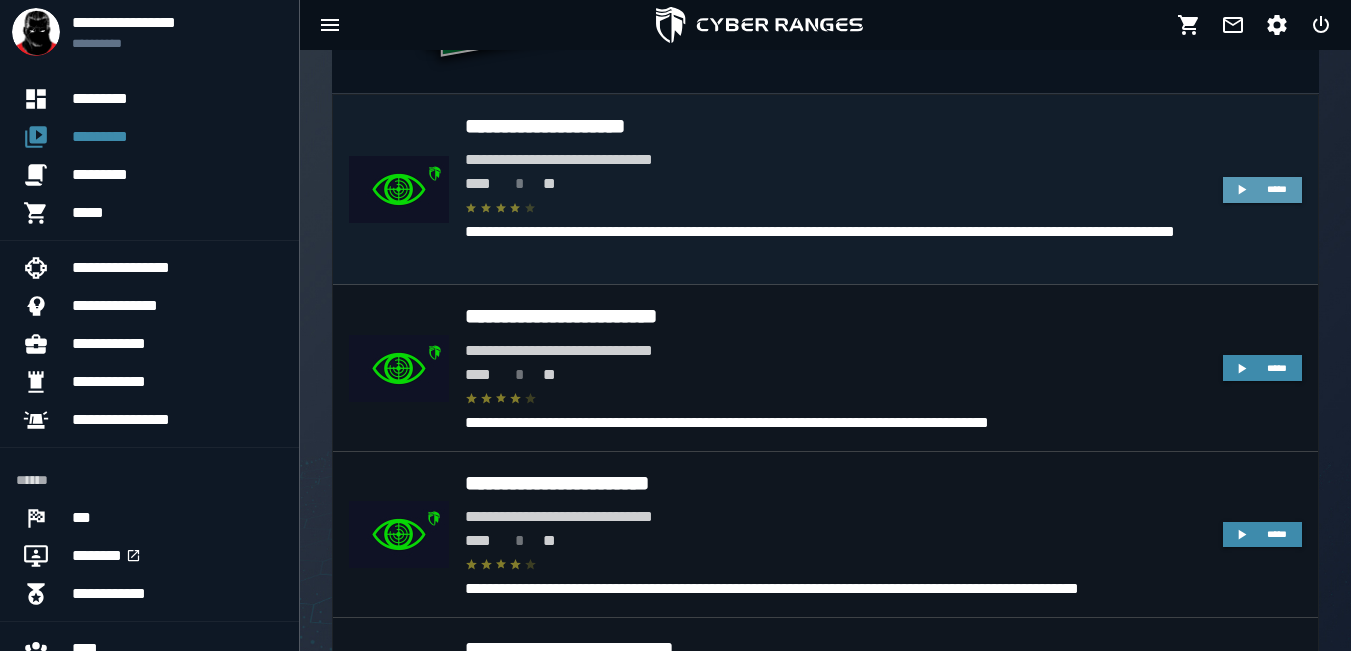 click on "*****" at bounding box center (1262, 190) 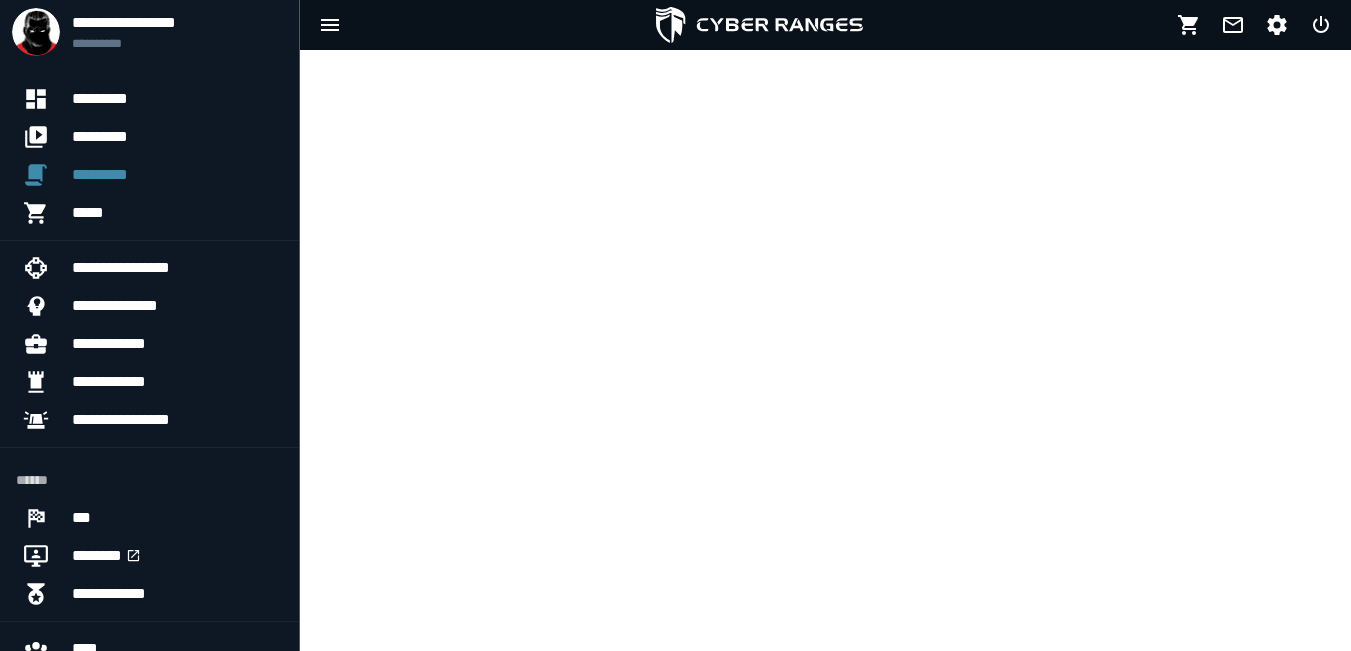 scroll, scrollTop: 0, scrollLeft: 0, axis: both 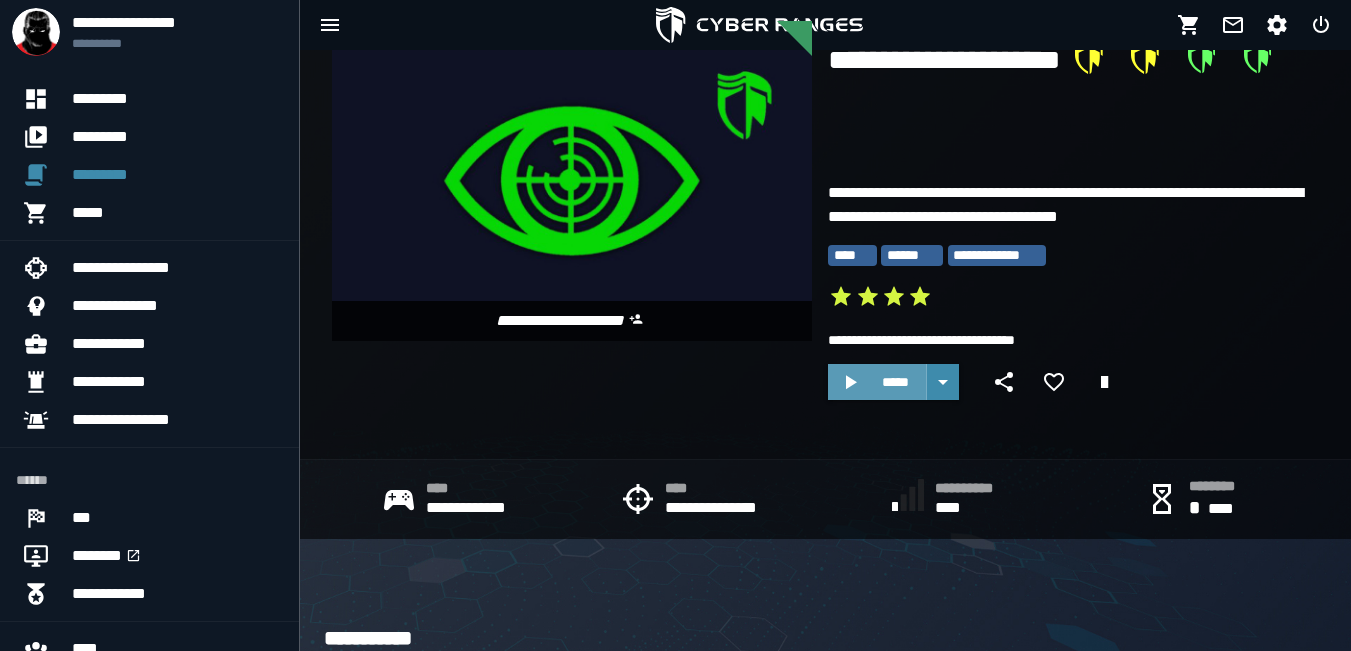 click on "*****" at bounding box center (877, 382) 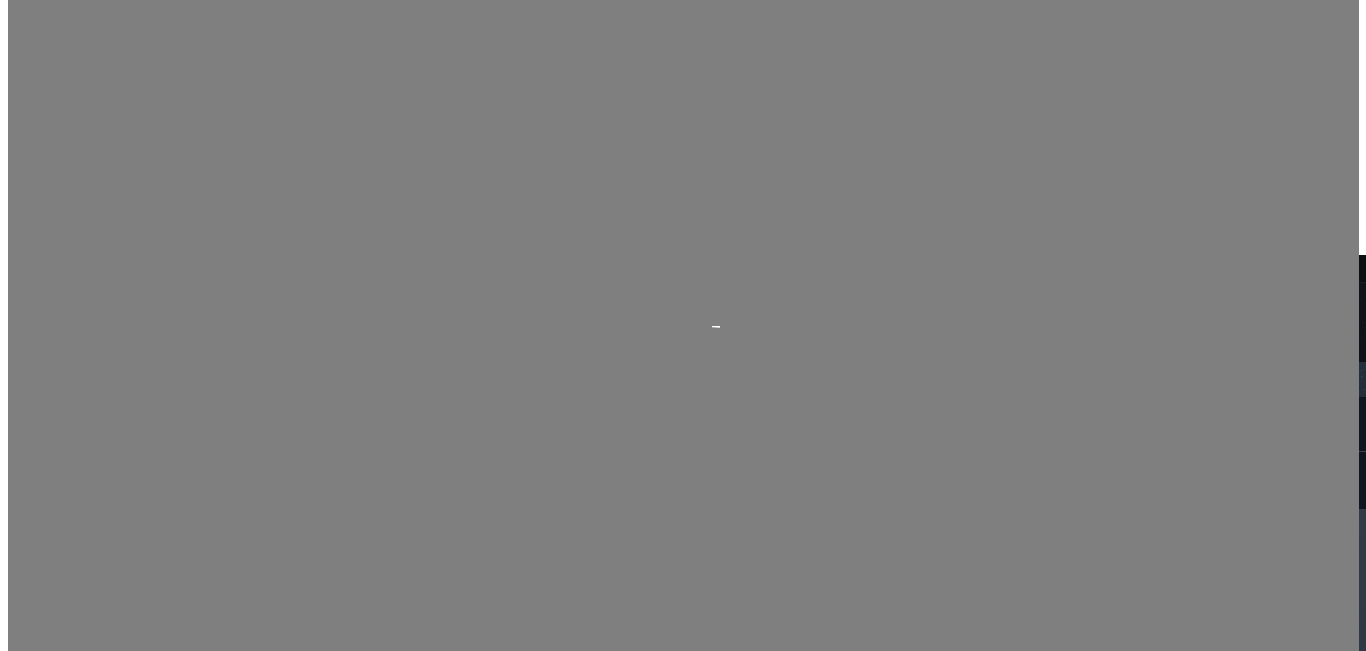scroll, scrollTop: 0, scrollLeft: 0, axis: both 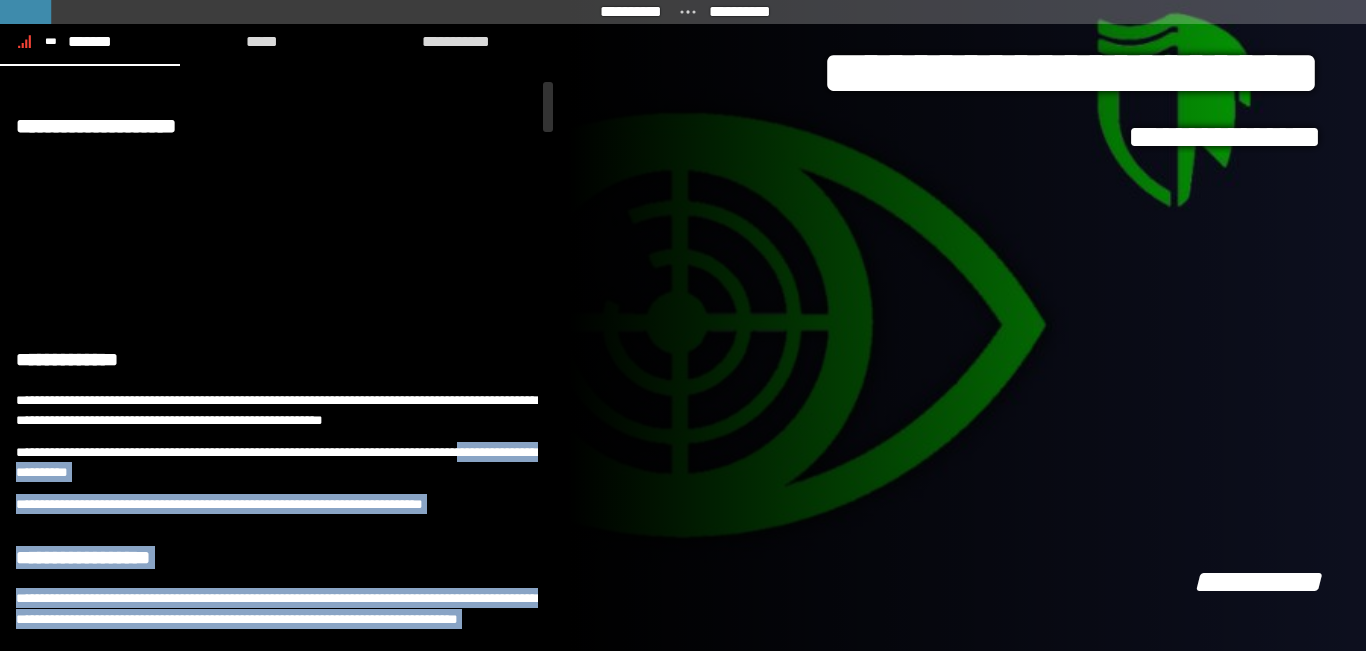 drag, startPoint x: 513, startPoint y: 458, endPoint x: 549, endPoint y: 346, distance: 117.64353 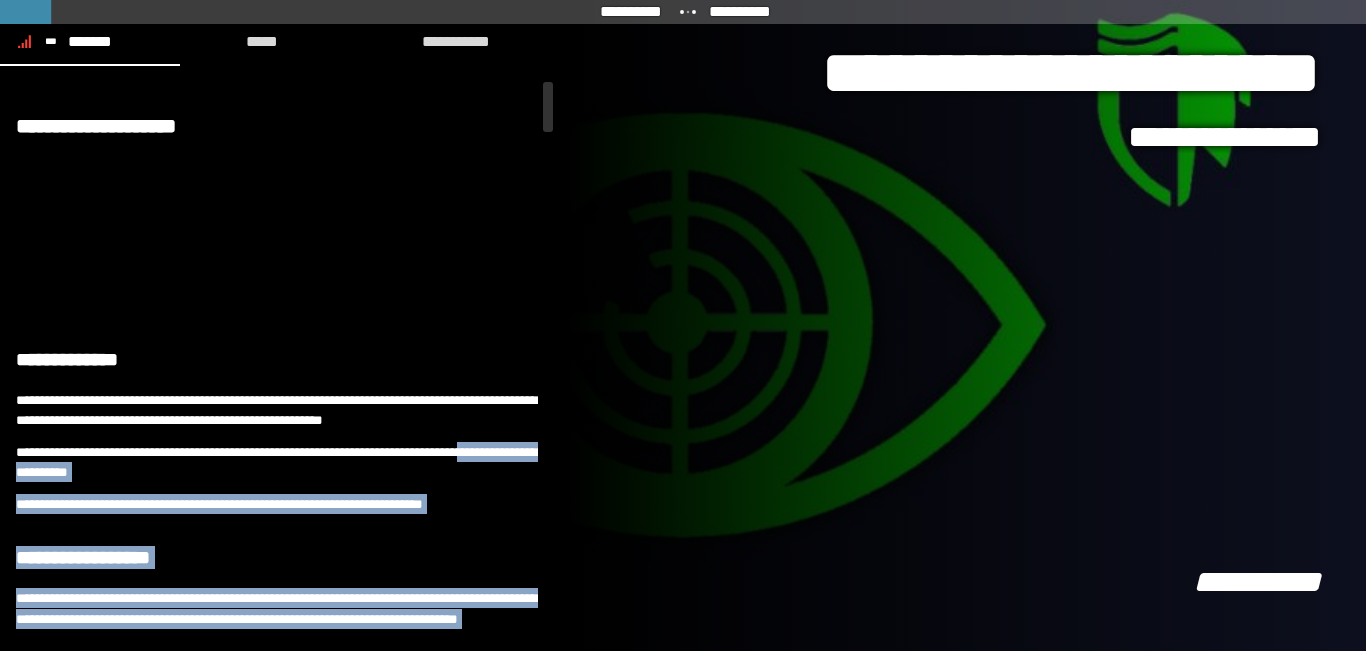click on "**********" at bounding box center [284, 358] 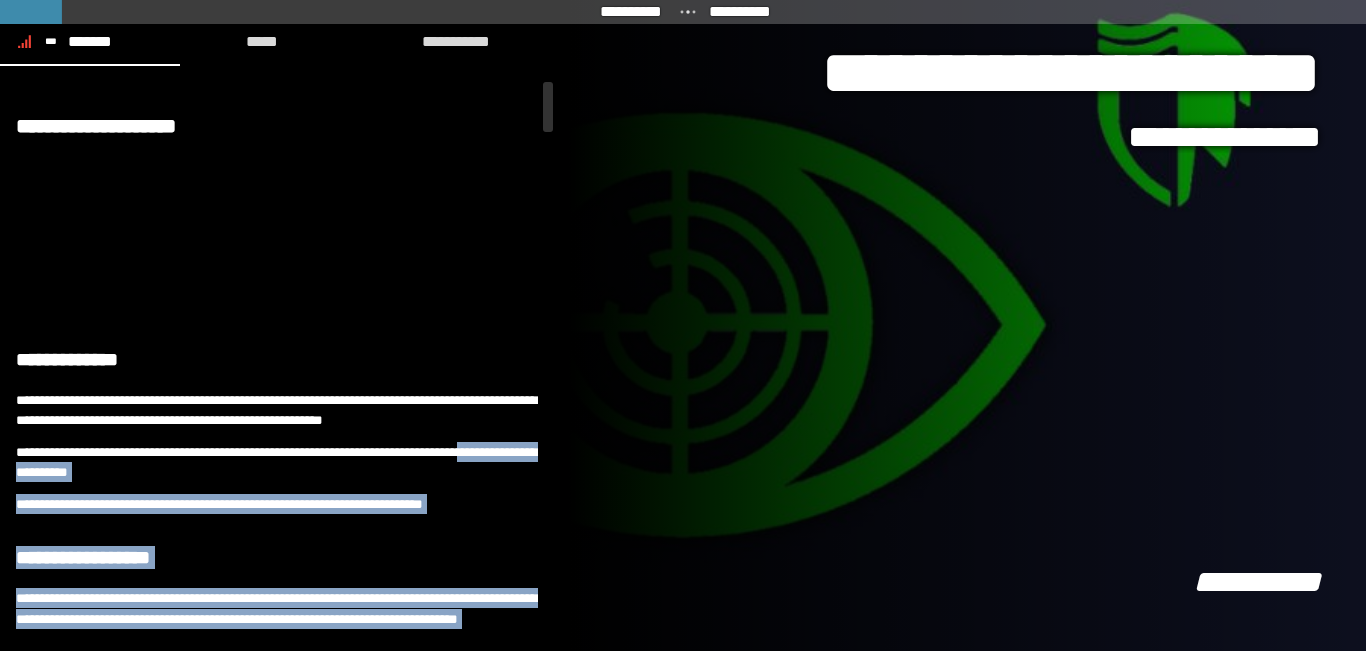 click on "**********" at bounding box center (284, 358) 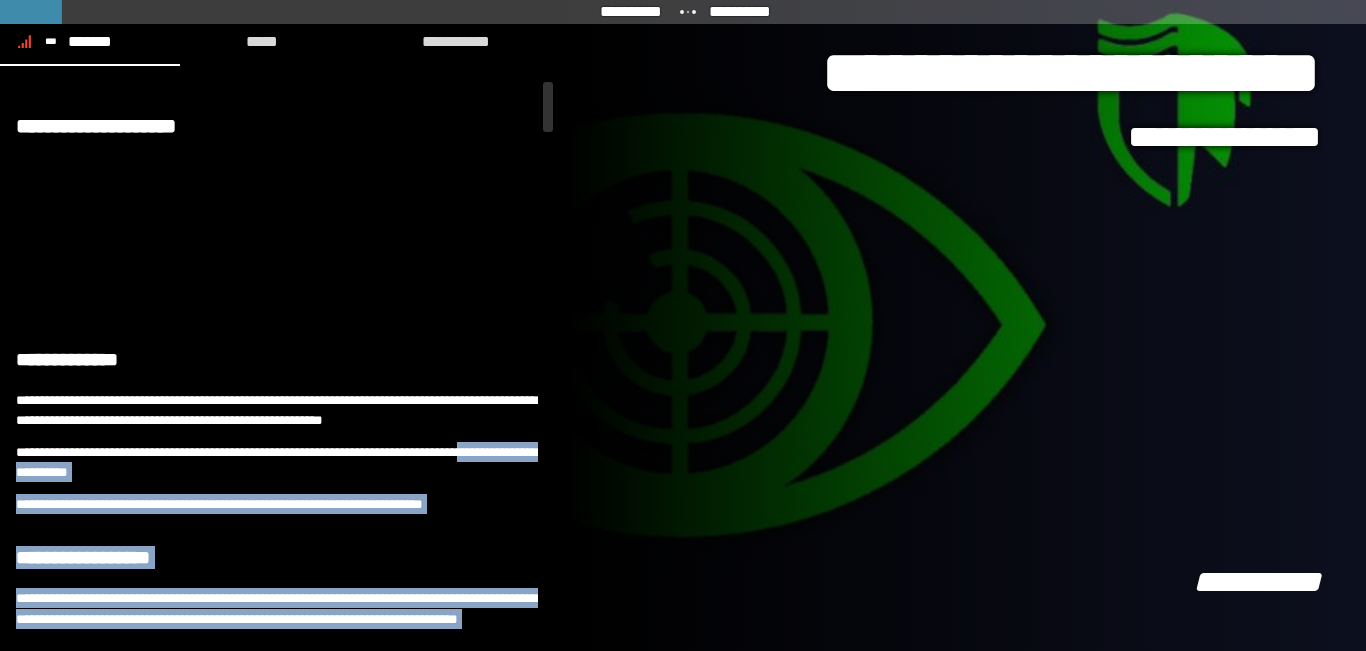 scroll, scrollTop: 4488, scrollLeft: 0, axis: vertical 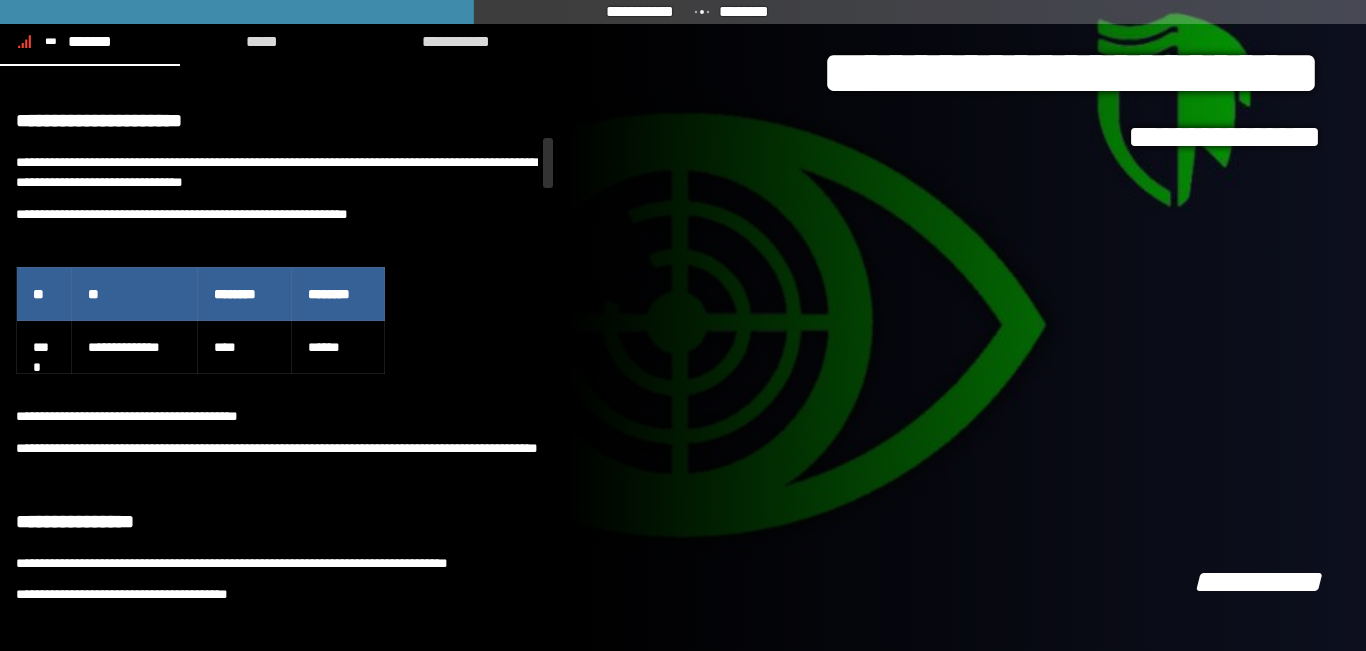 drag, startPoint x: 544, startPoint y: 346, endPoint x: 598, endPoint y: 163, distance: 190.80095 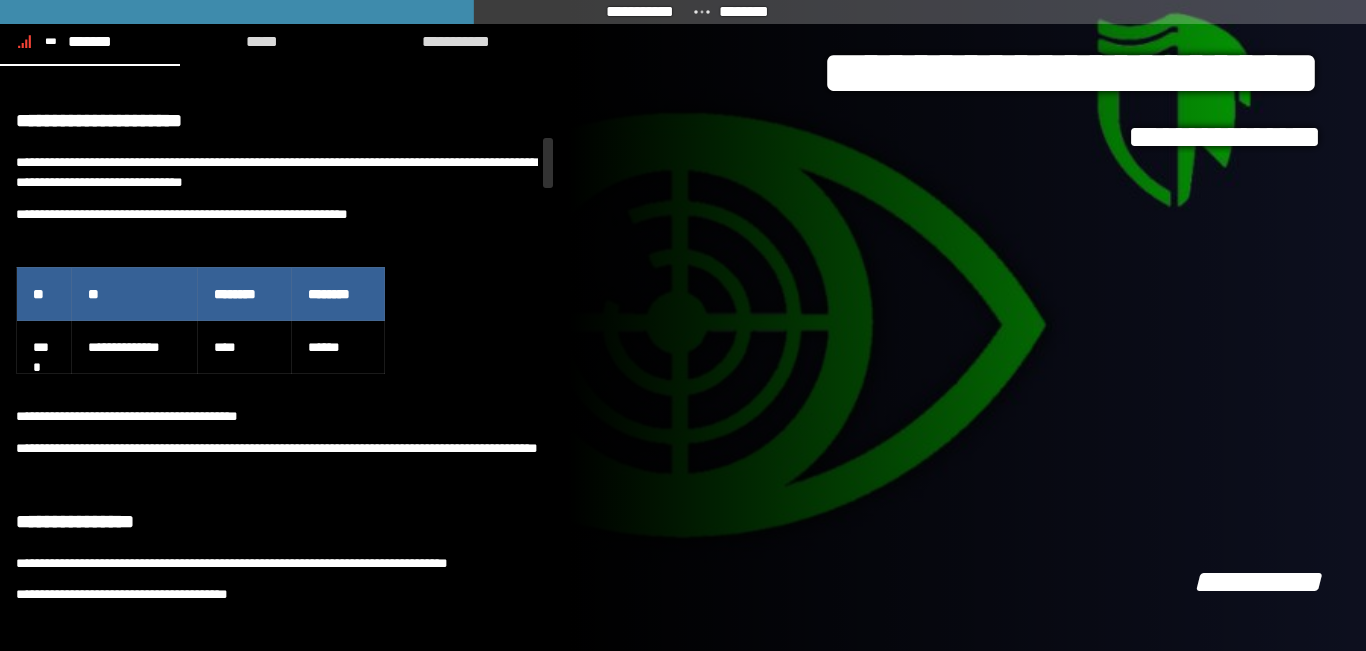 click on "**********" at bounding box center (683, 325) 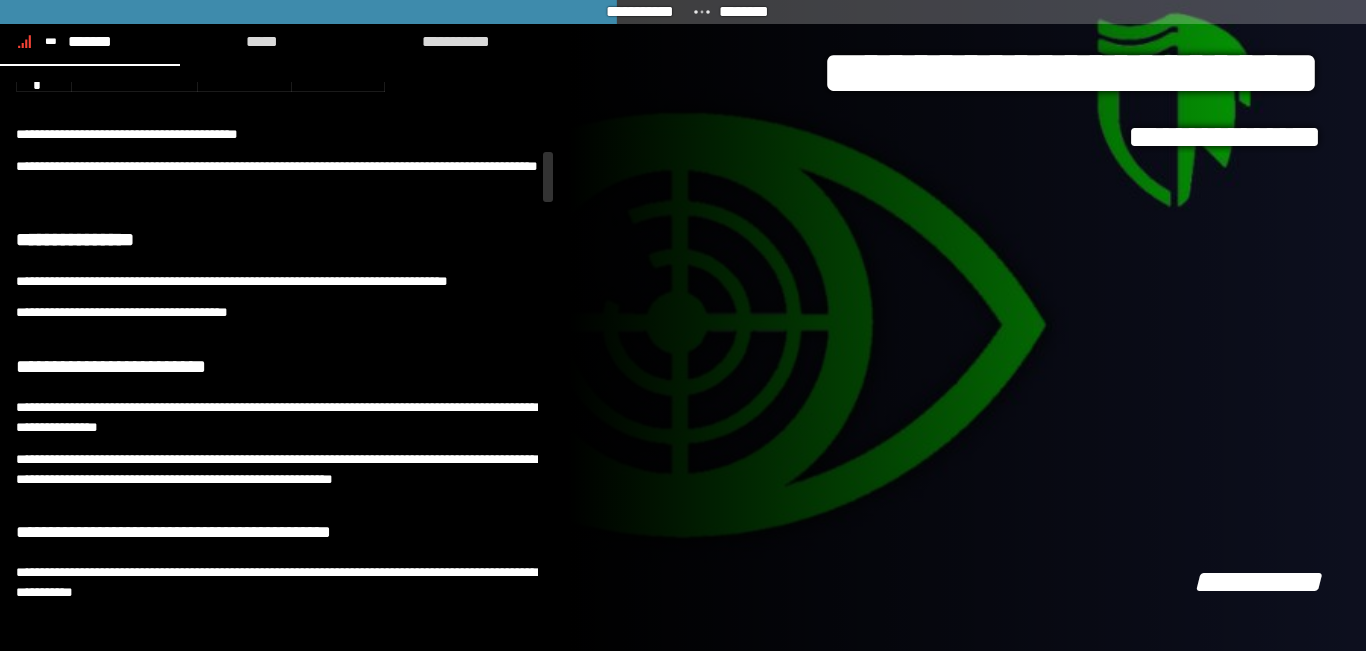 scroll, scrollTop: 1314, scrollLeft: 0, axis: vertical 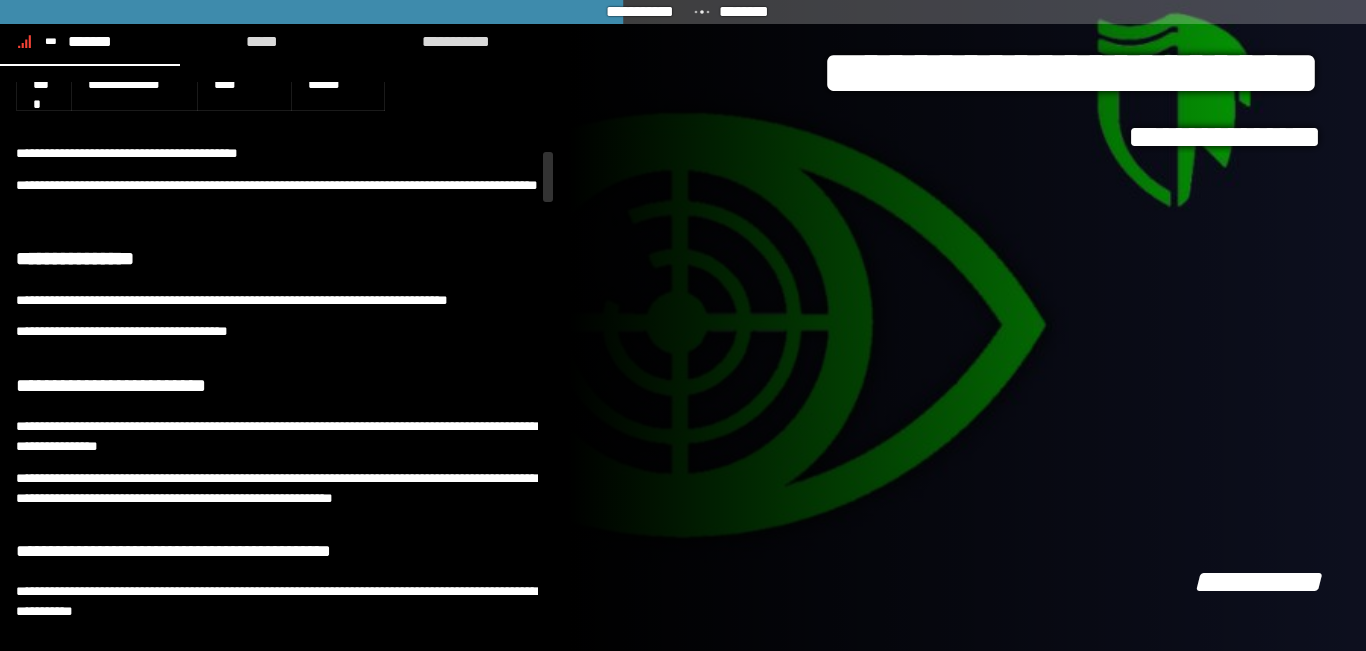 drag, startPoint x: 550, startPoint y: 163, endPoint x: 552, endPoint y: 177, distance: 14.142136 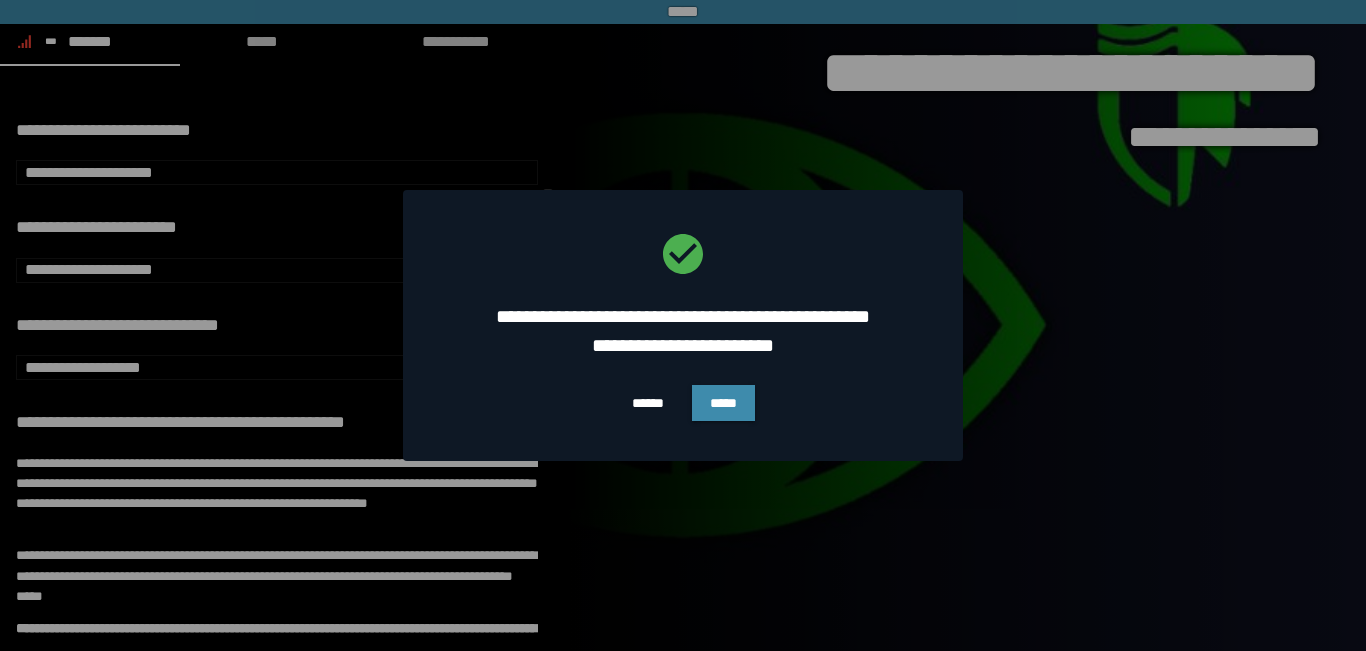 scroll, scrollTop: 2028, scrollLeft: 0, axis: vertical 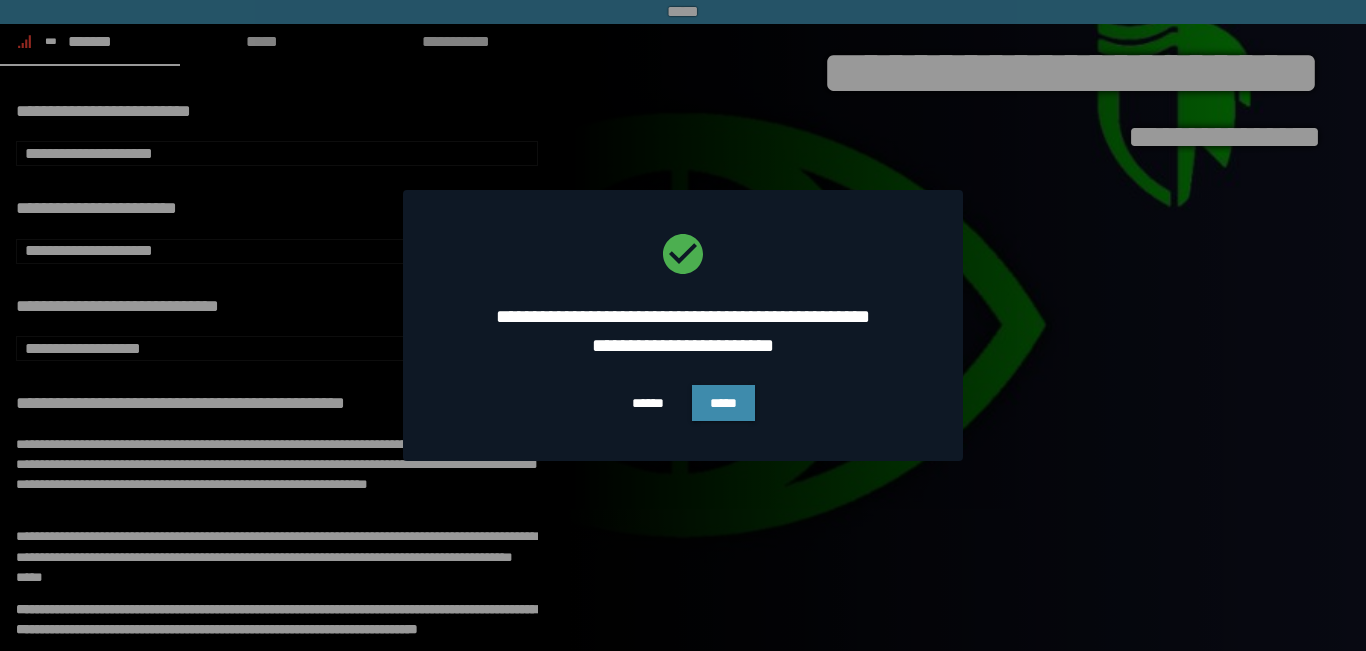 drag, startPoint x: 550, startPoint y: 183, endPoint x: 555, endPoint y: 221, distance: 38.327538 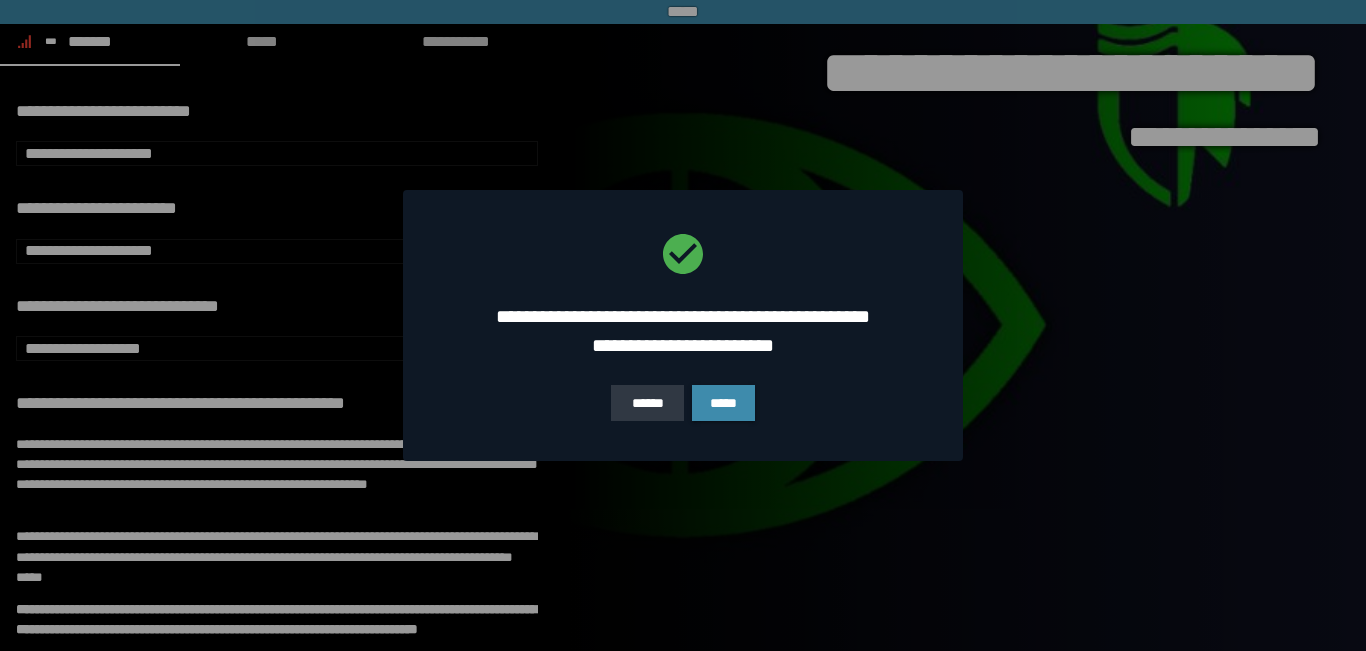 click on "******" at bounding box center [647, 403] 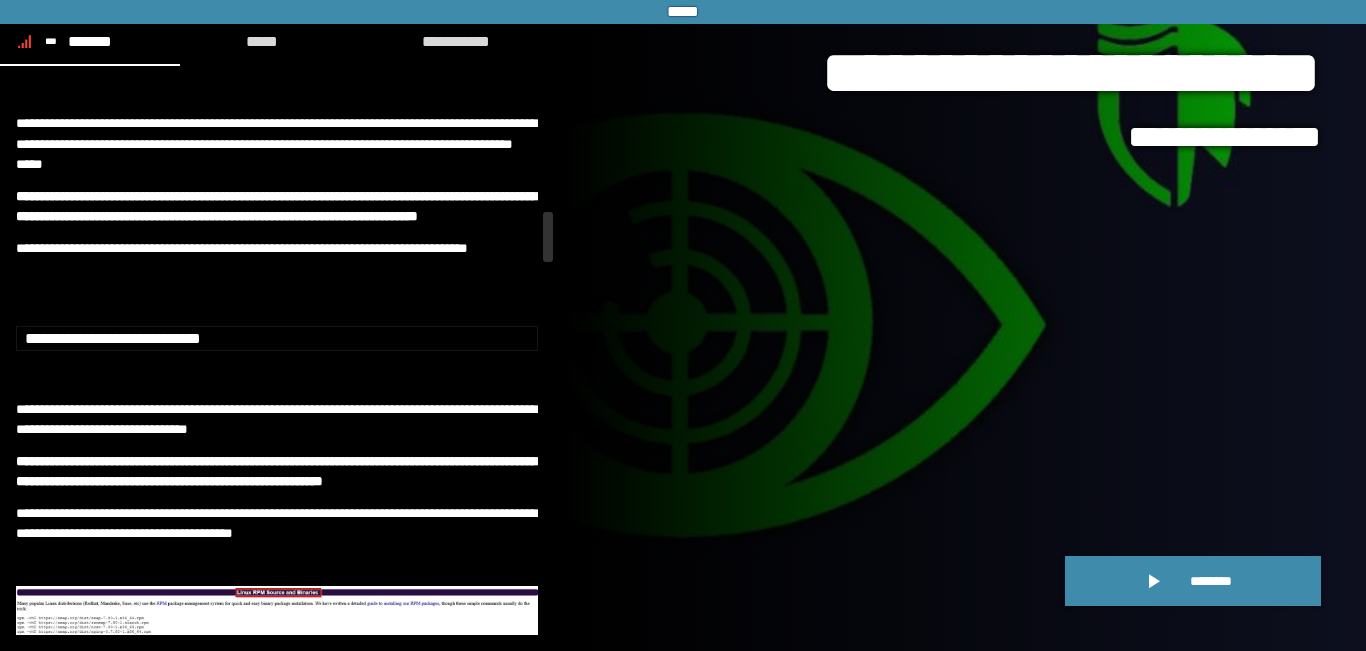 scroll, scrollTop: 2516, scrollLeft: 0, axis: vertical 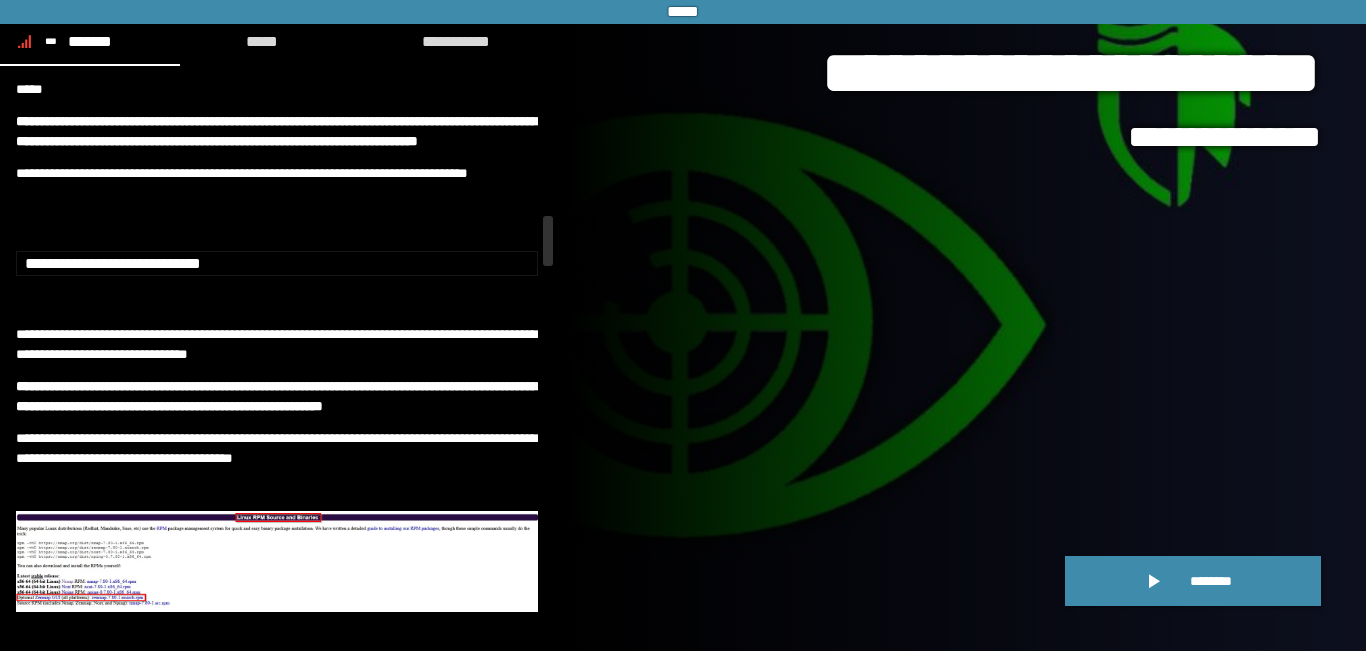 drag, startPoint x: 543, startPoint y: 233, endPoint x: 545, endPoint y: 259, distance: 26.076809 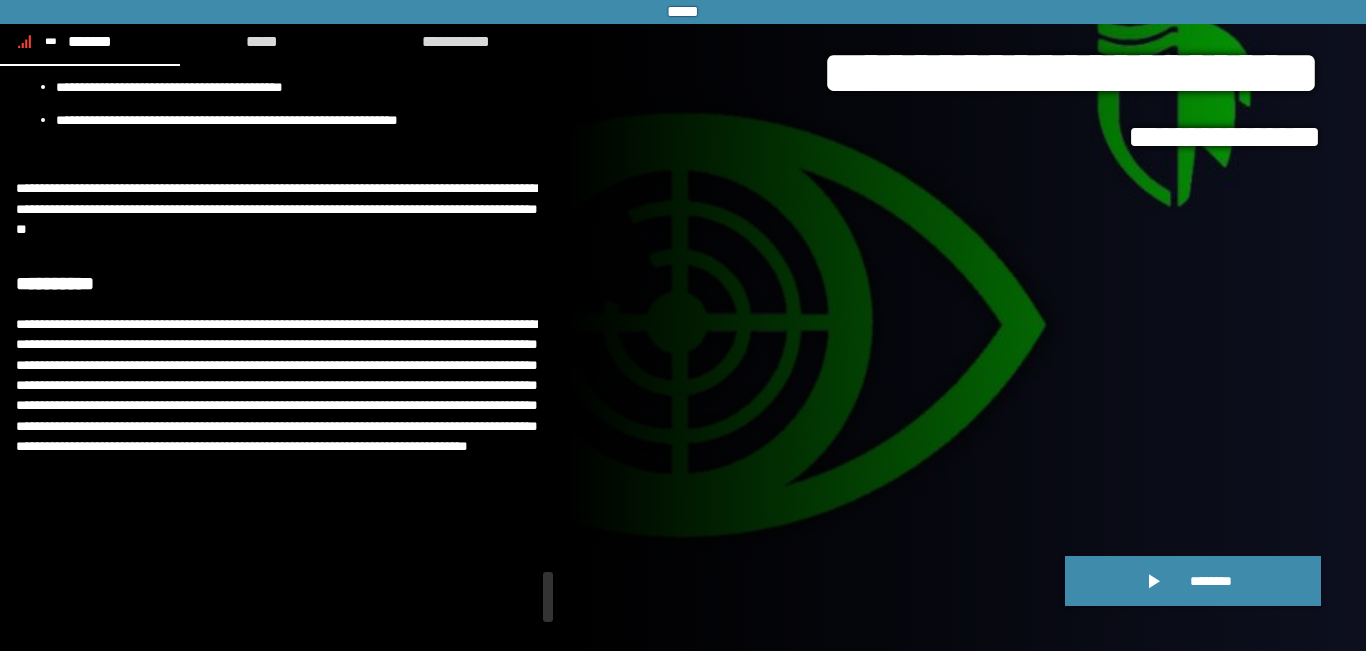 drag, startPoint x: 547, startPoint y: 251, endPoint x: 551, endPoint y: 604, distance: 353.02267 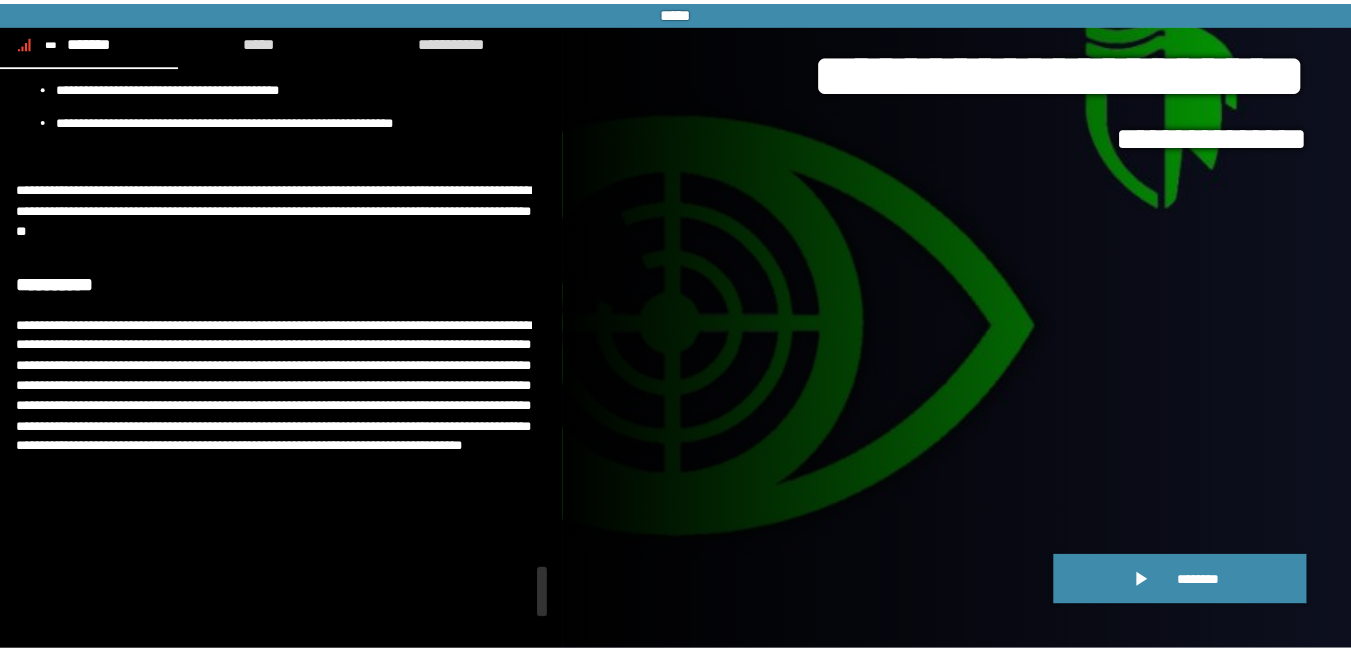 scroll, scrollTop: 9145, scrollLeft: 0, axis: vertical 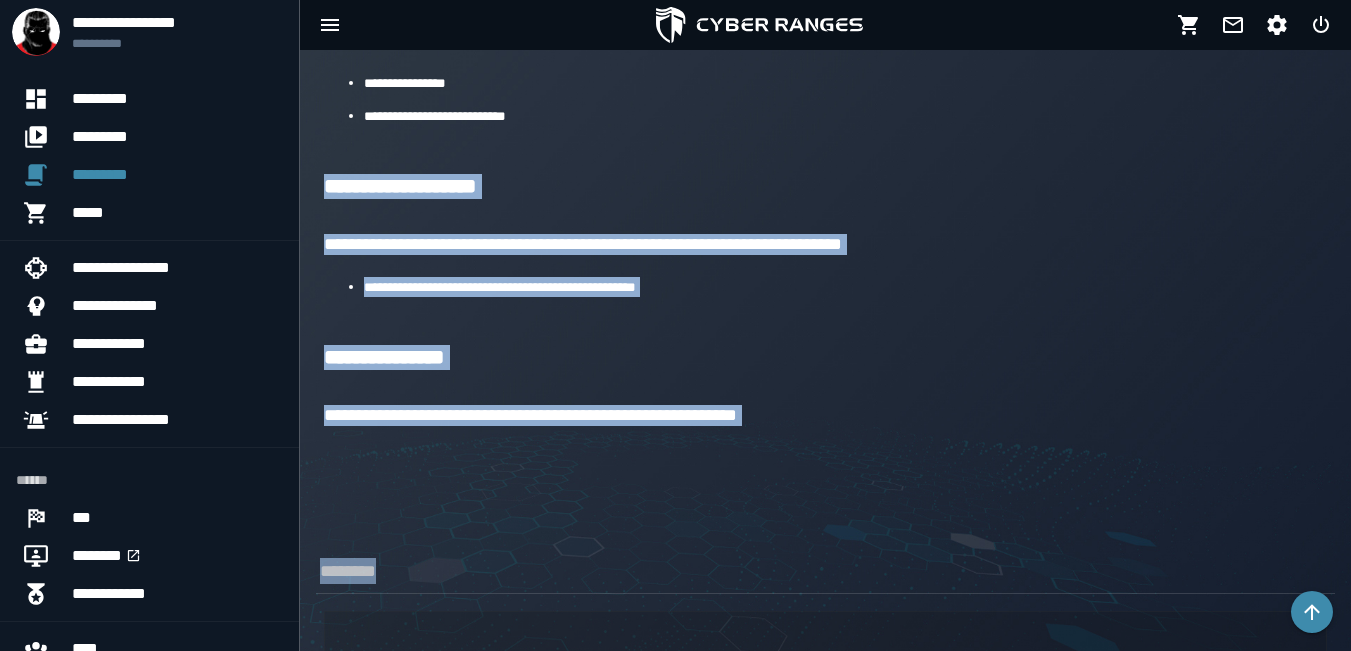 drag, startPoint x: 1341, startPoint y: 536, endPoint x: 1365, endPoint y: 150, distance: 386.7454 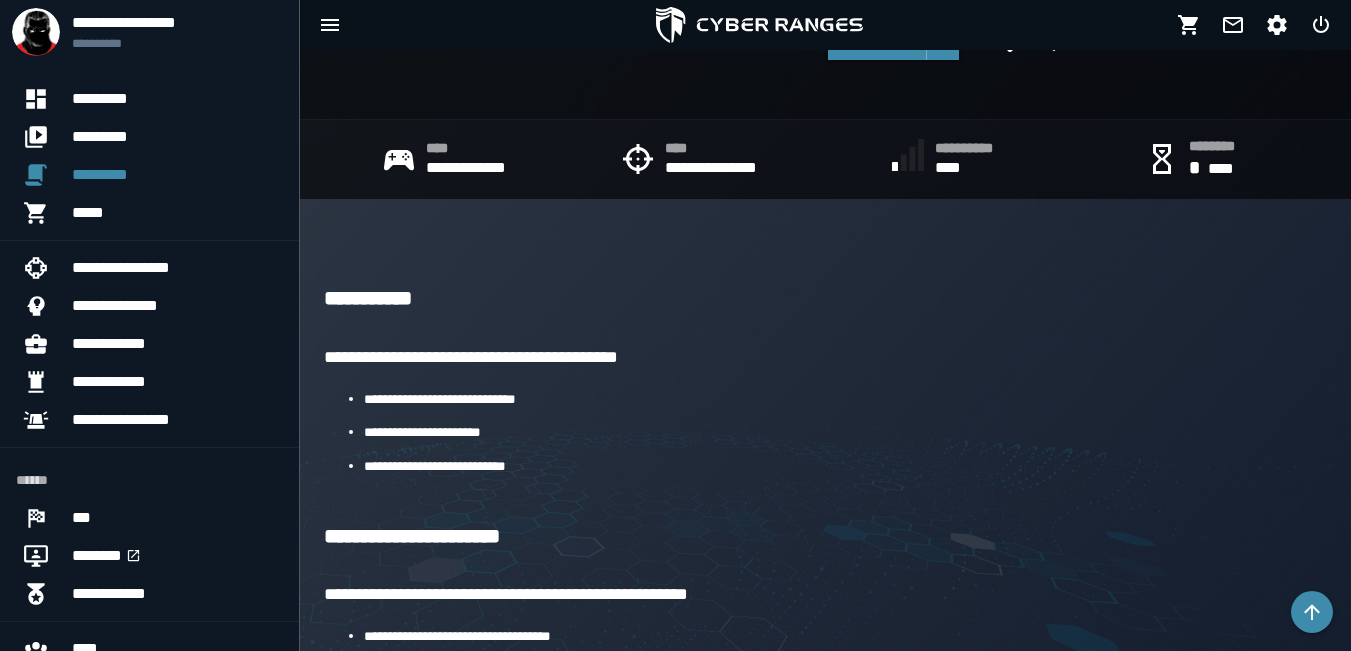 scroll, scrollTop: 403, scrollLeft: 0, axis: vertical 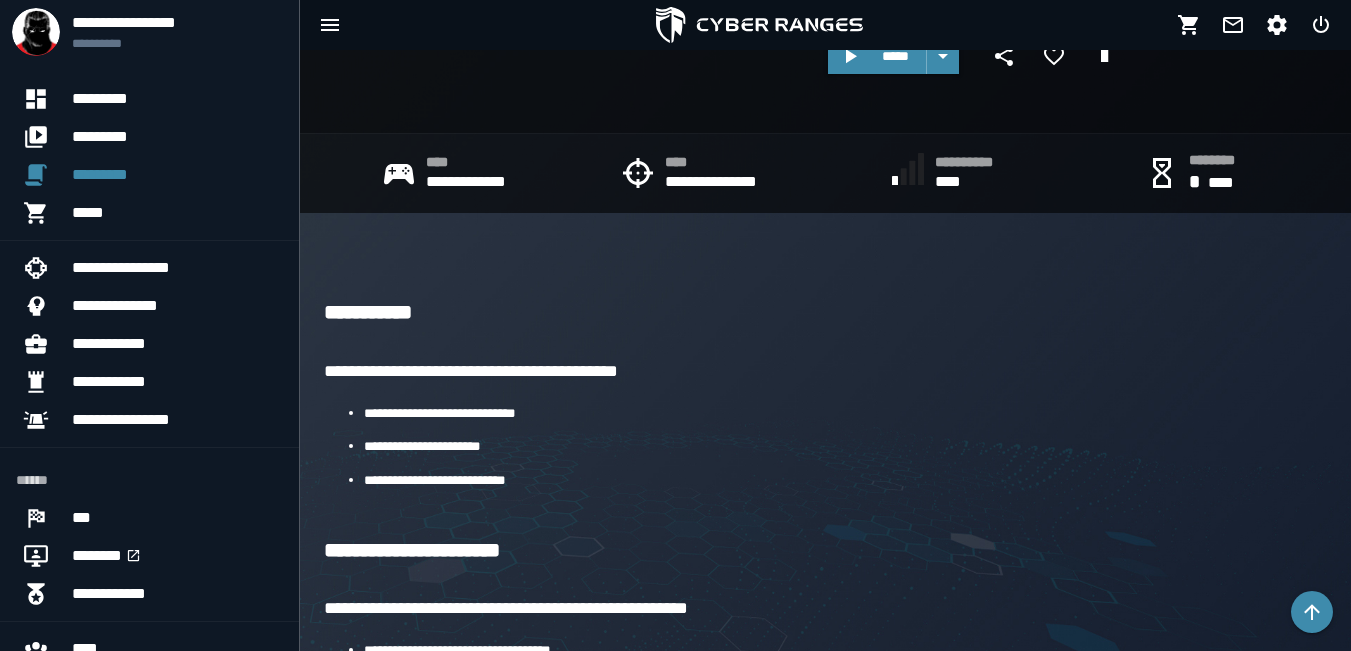 click on "**********" at bounding box center [825, 314] 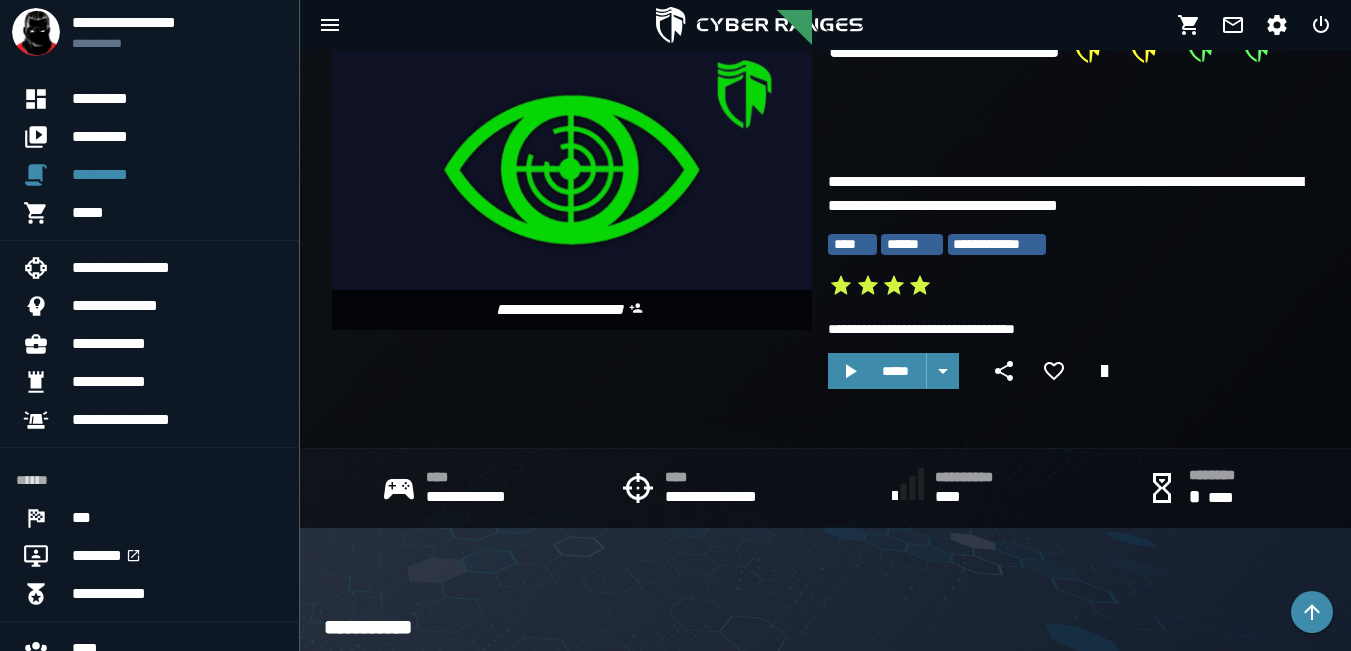 scroll, scrollTop: 0, scrollLeft: 0, axis: both 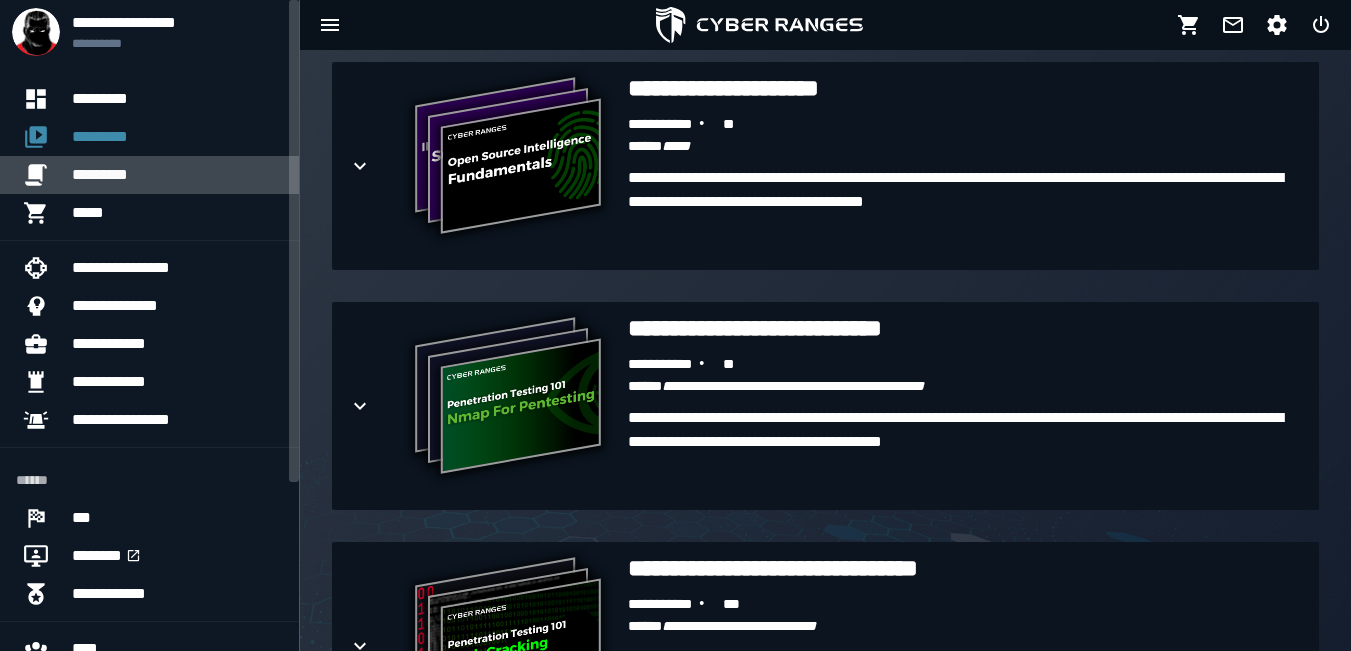 click 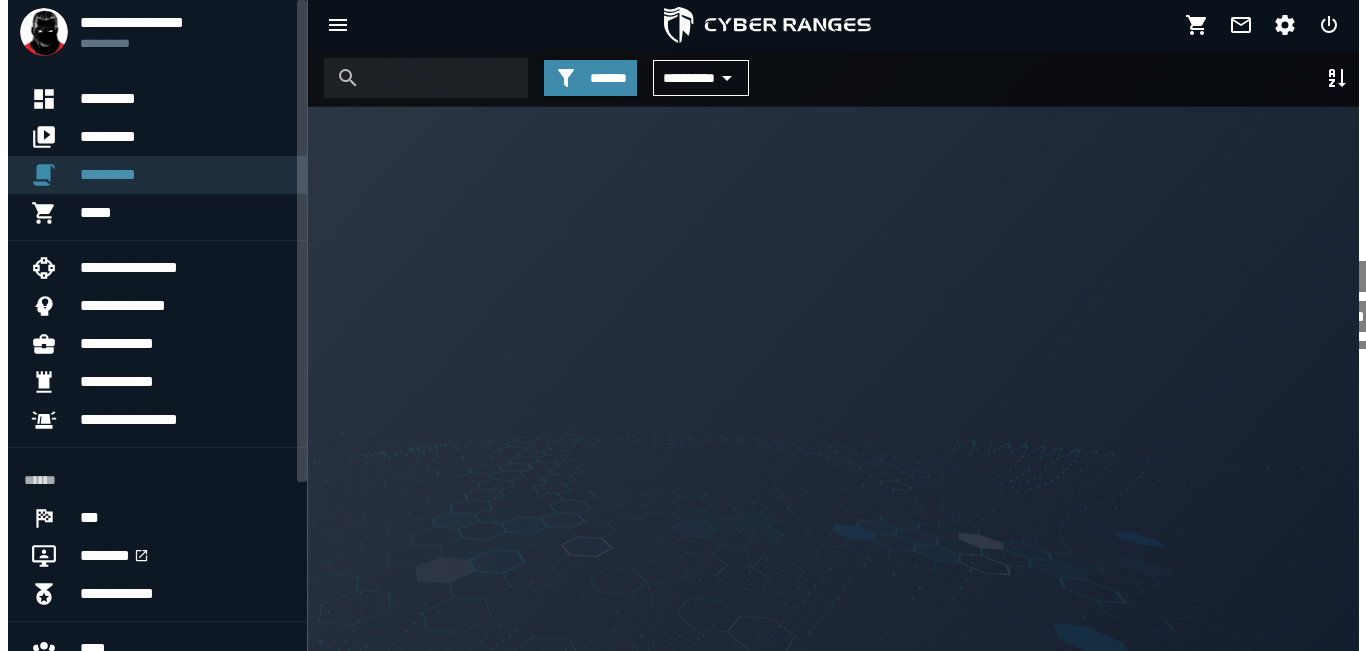 scroll, scrollTop: 0, scrollLeft: 0, axis: both 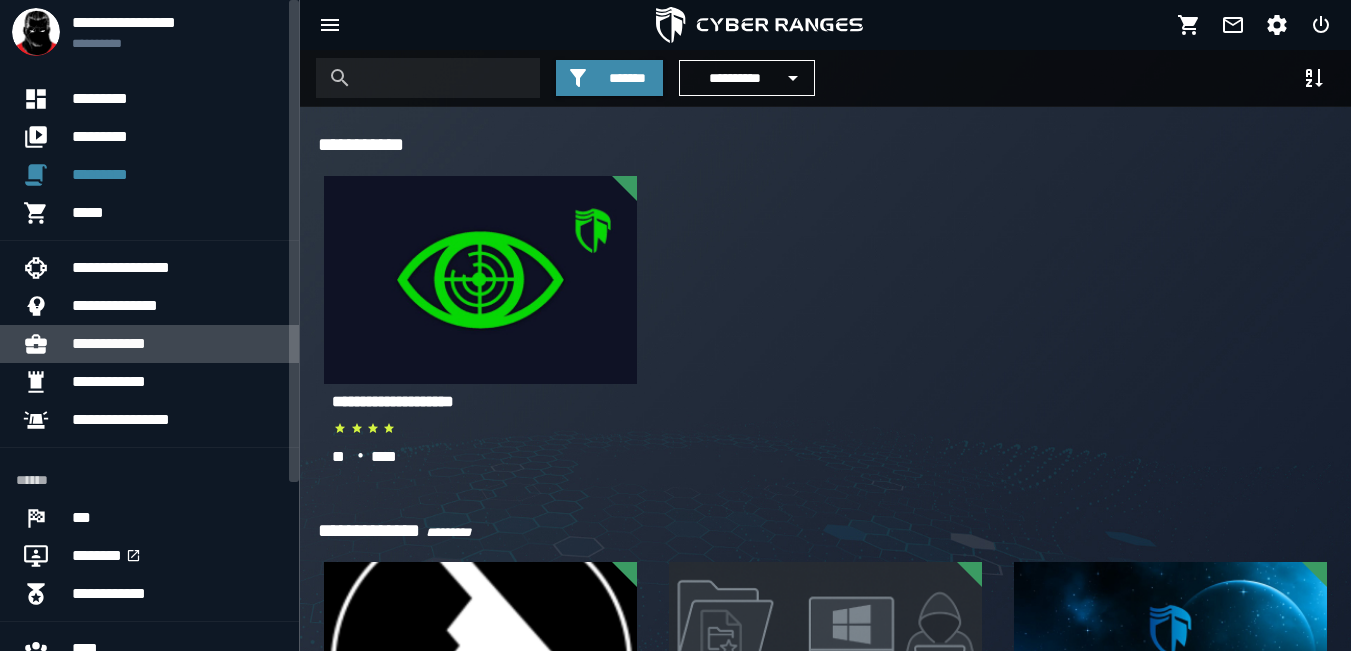 click on "**********" at bounding box center (177, 344) 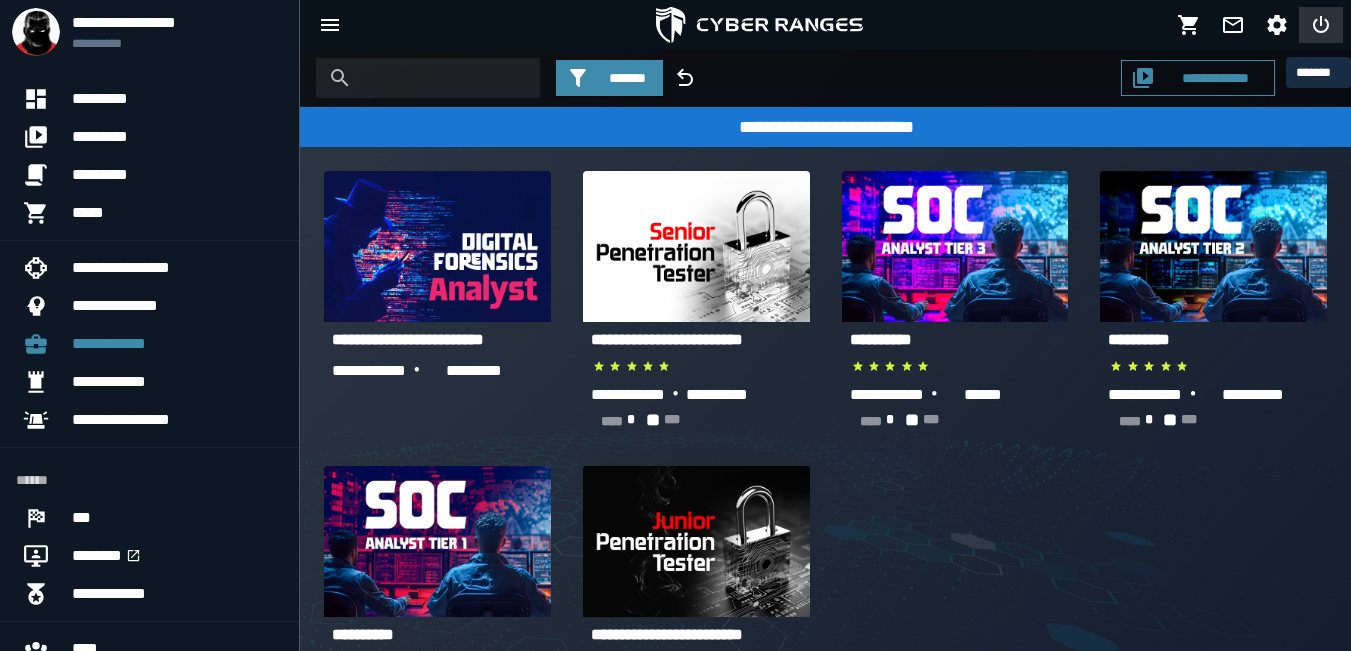 click at bounding box center [1321, 25] 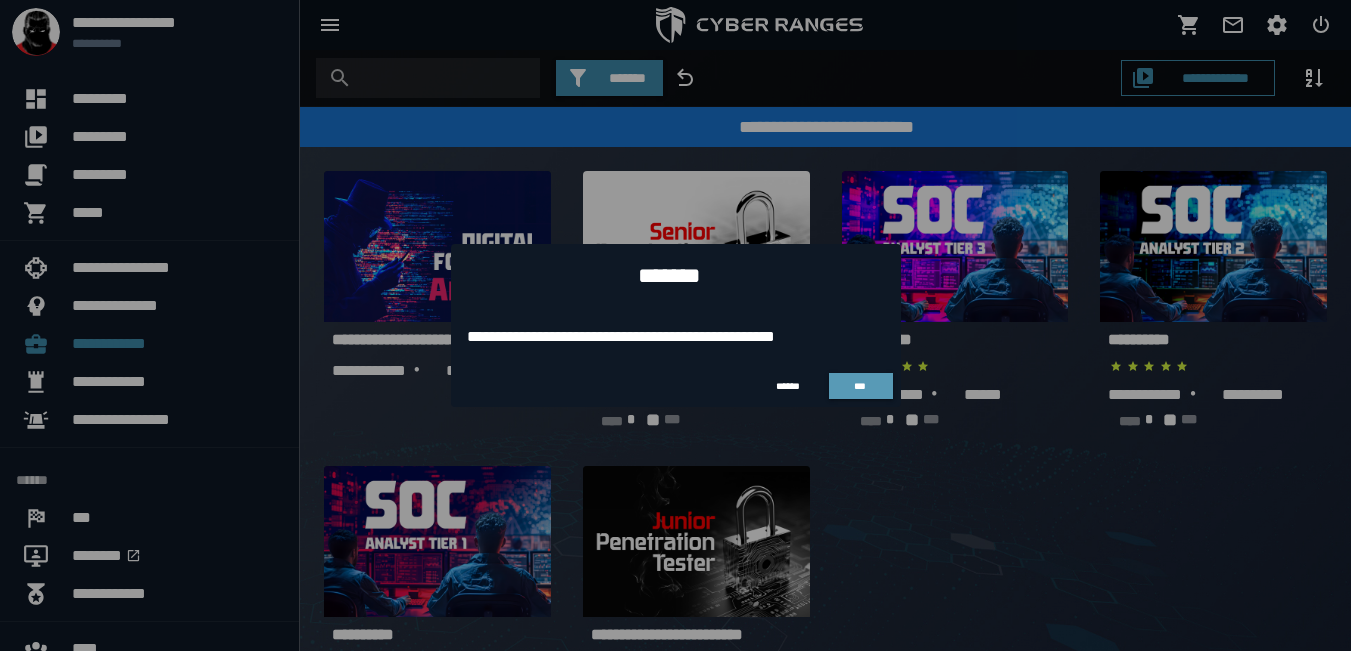 click on "***" at bounding box center [861, 386] 